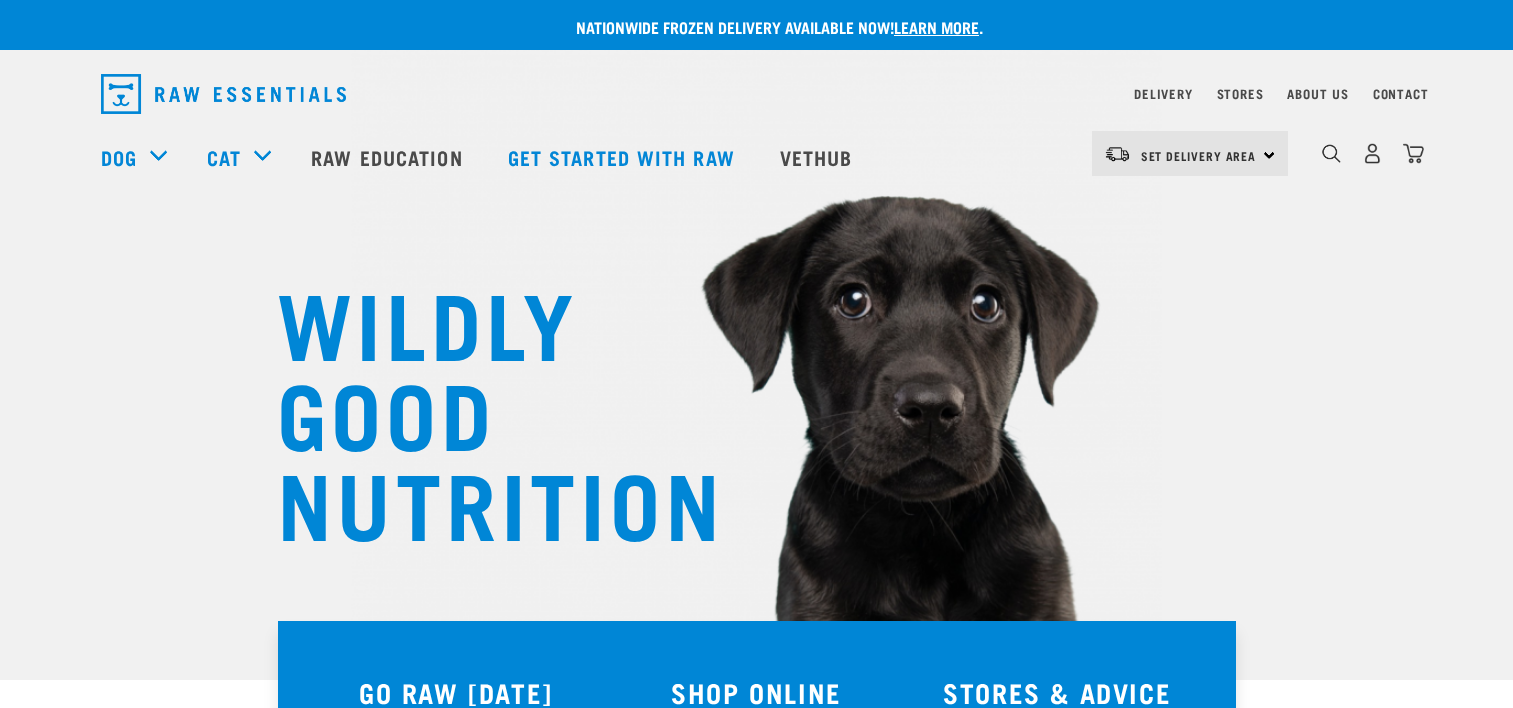 scroll, scrollTop: 0, scrollLeft: 0, axis: both 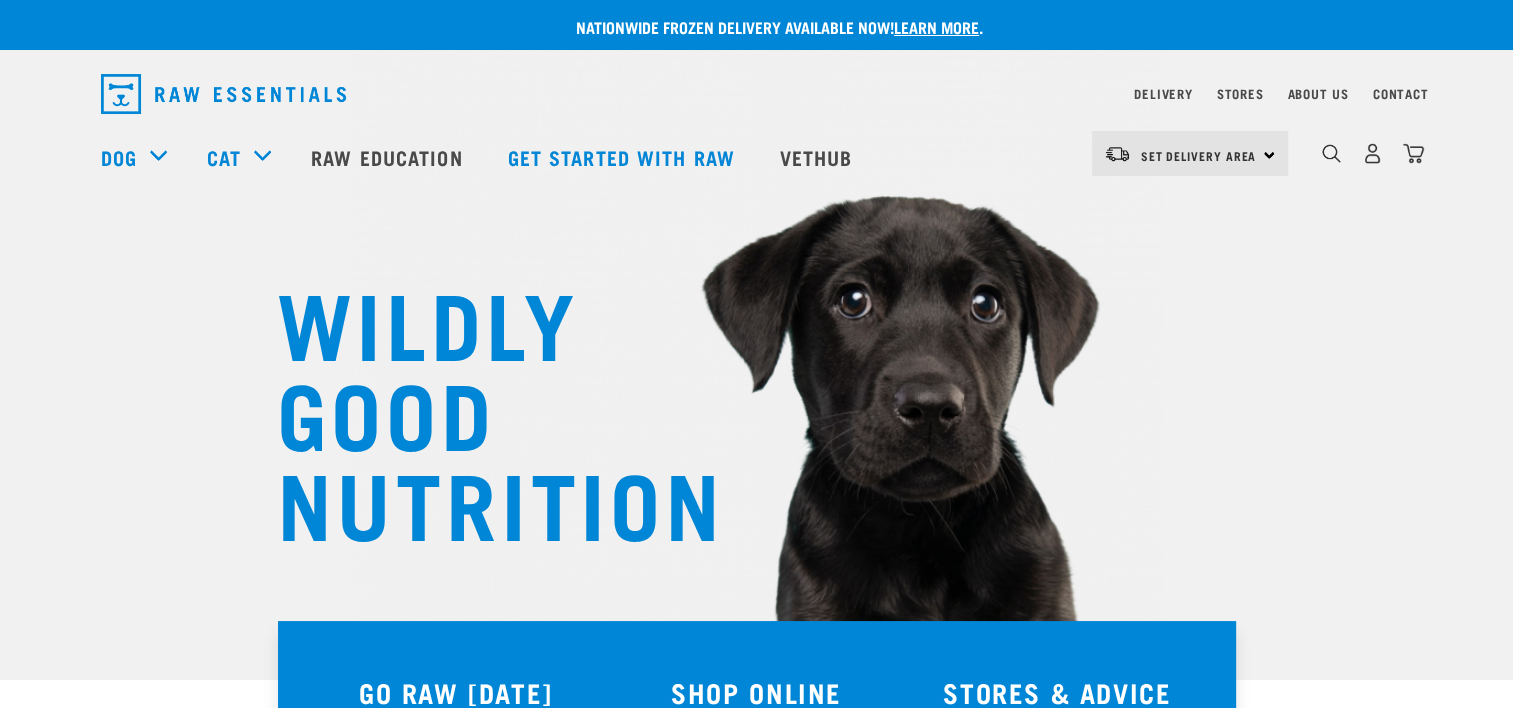click on "Set Delivery Area
North Island
South Island" at bounding box center [1190, 153] 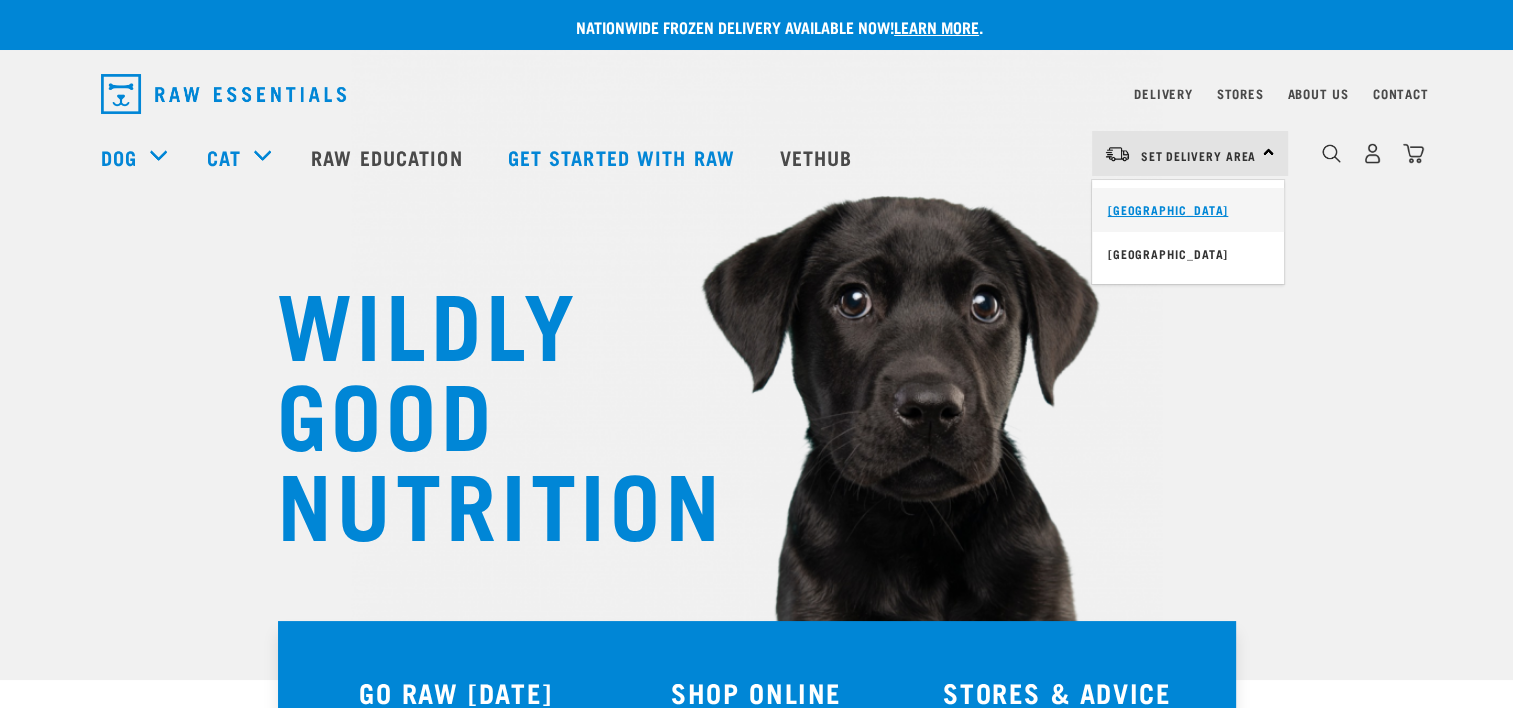 click on "[GEOGRAPHIC_DATA]" at bounding box center [1188, 210] 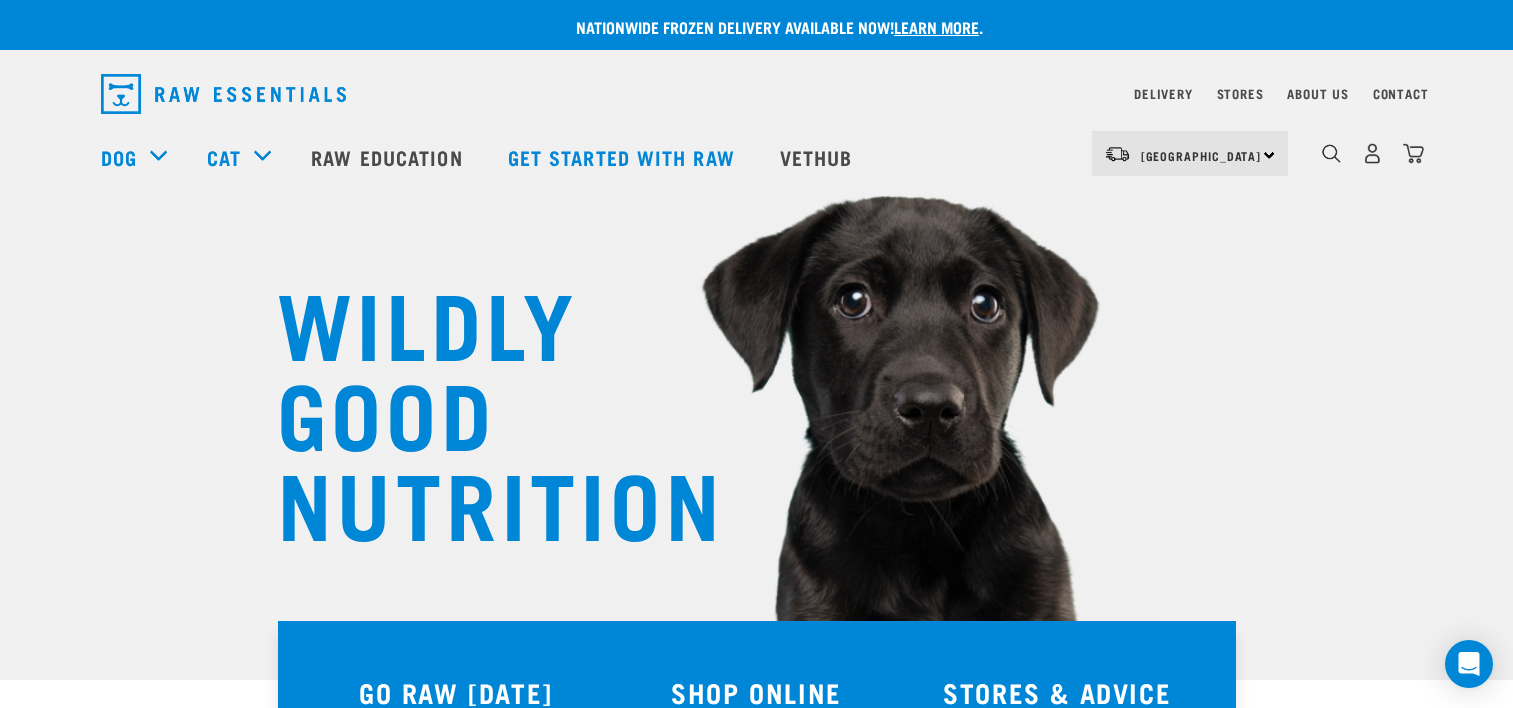 scroll, scrollTop: 0, scrollLeft: 0, axis: both 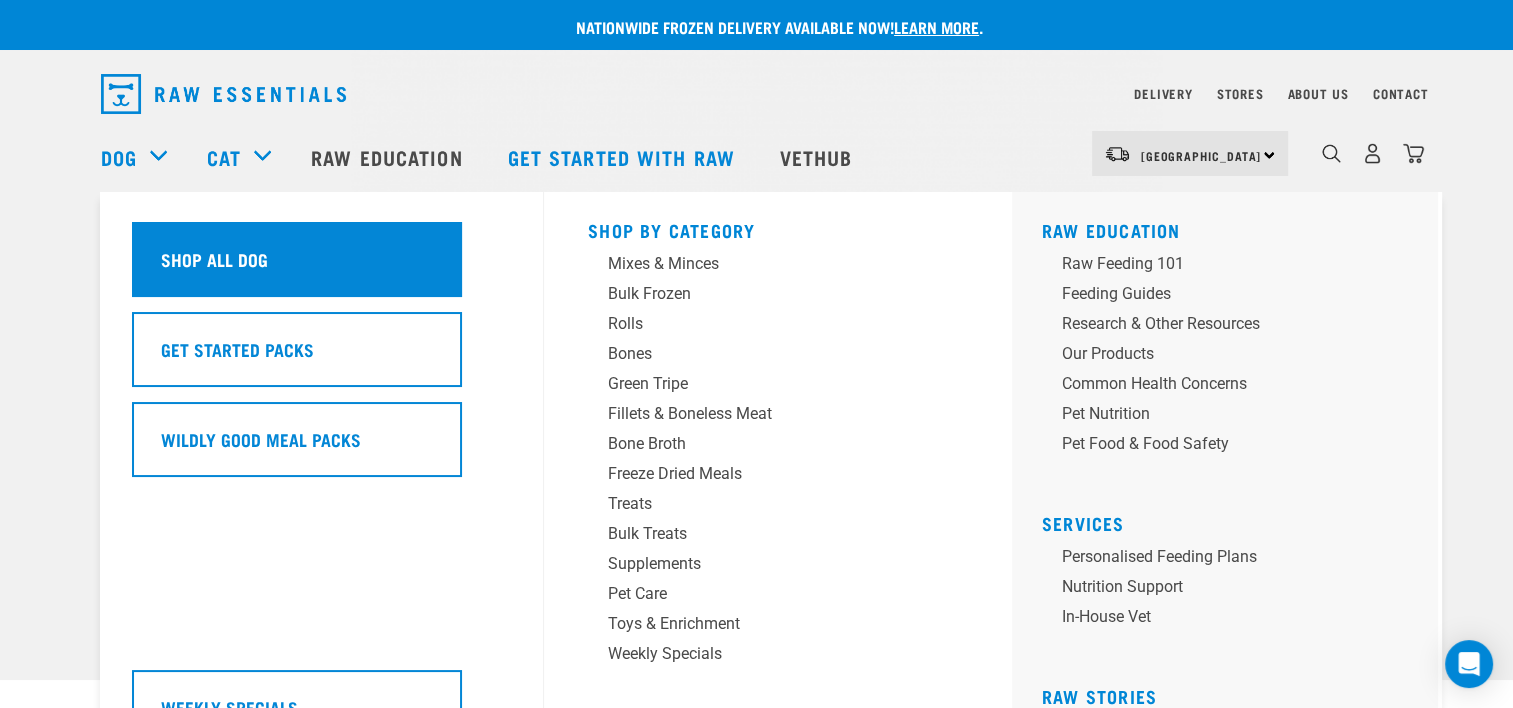 click on "Shop all dog" at bounding box center (214, 259) 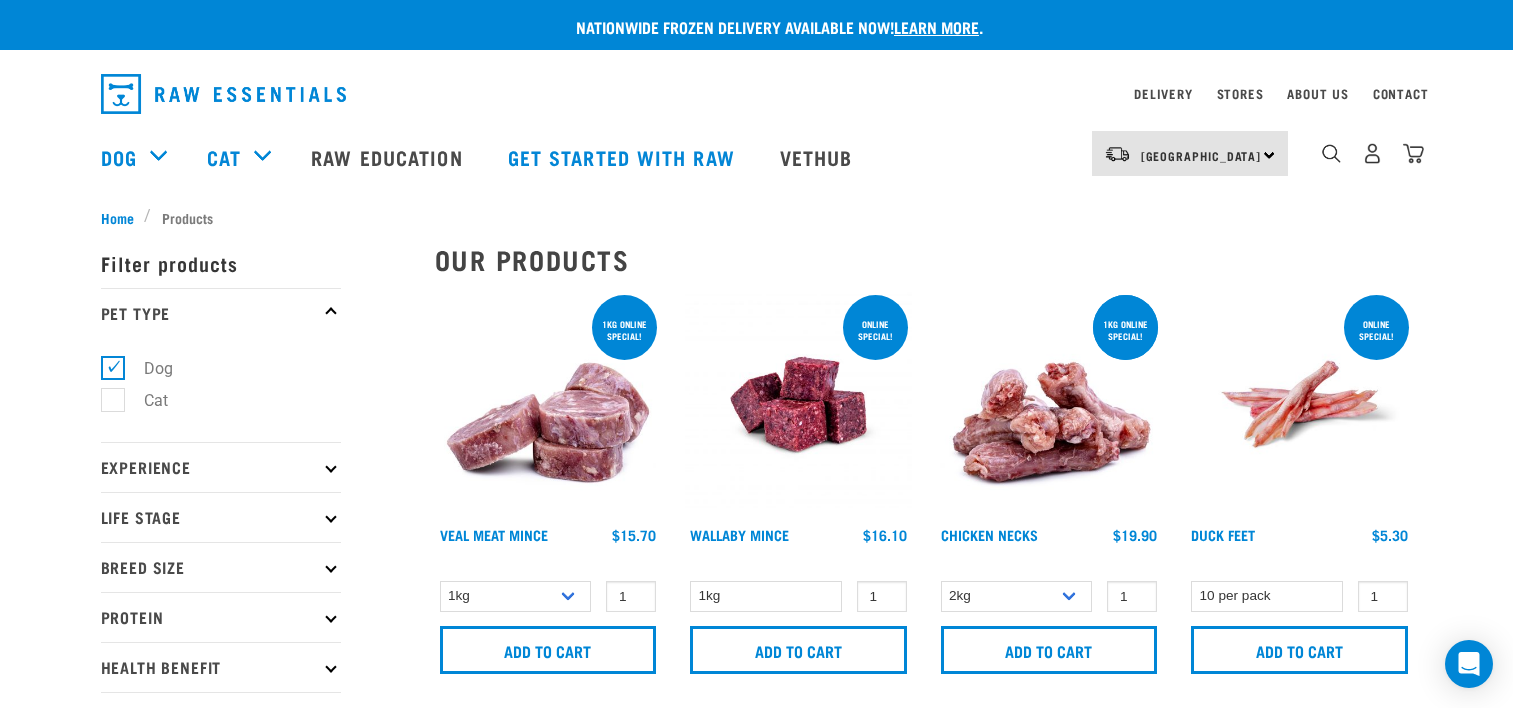 scroll, scrollTop: 0, scrollLeft: 0, axis: both 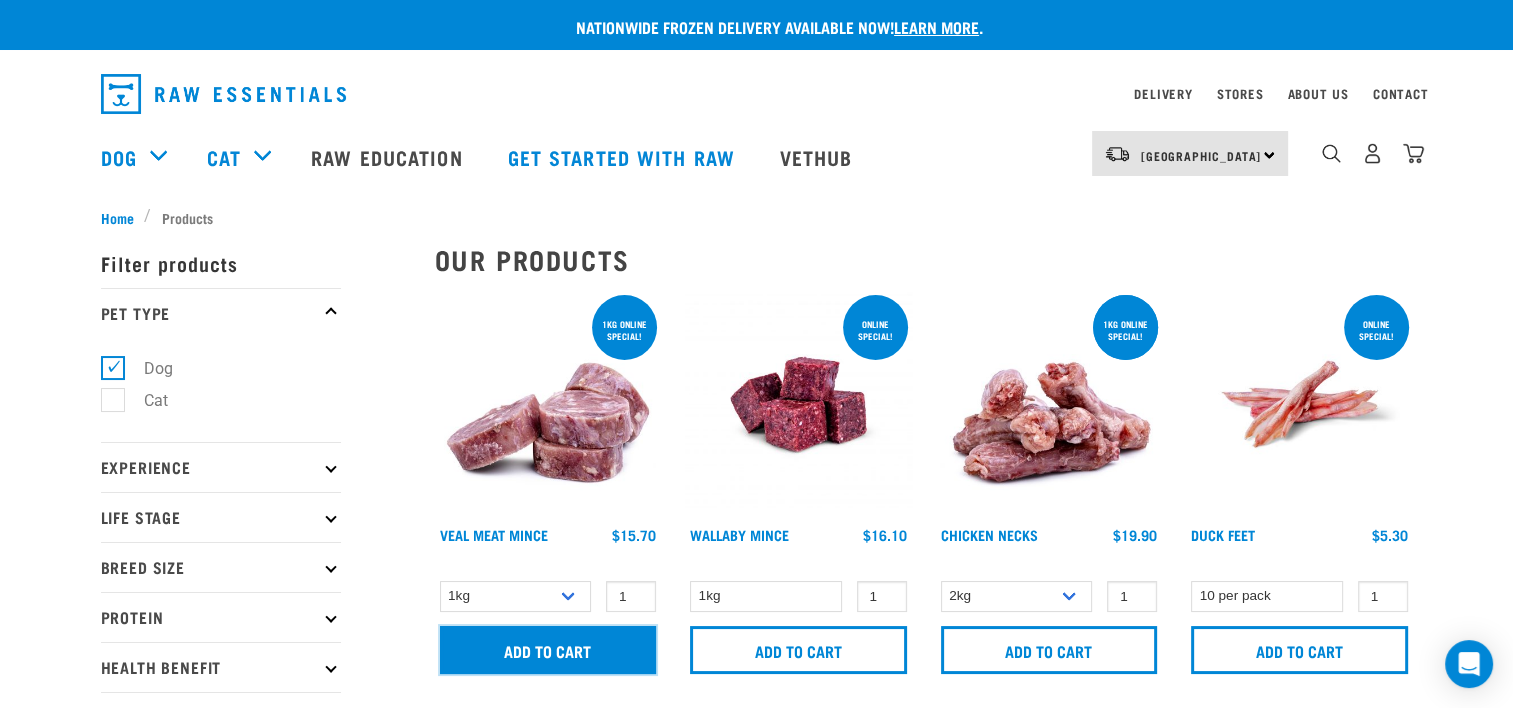 click on "Add to cart" at bounding box center (548, 650) 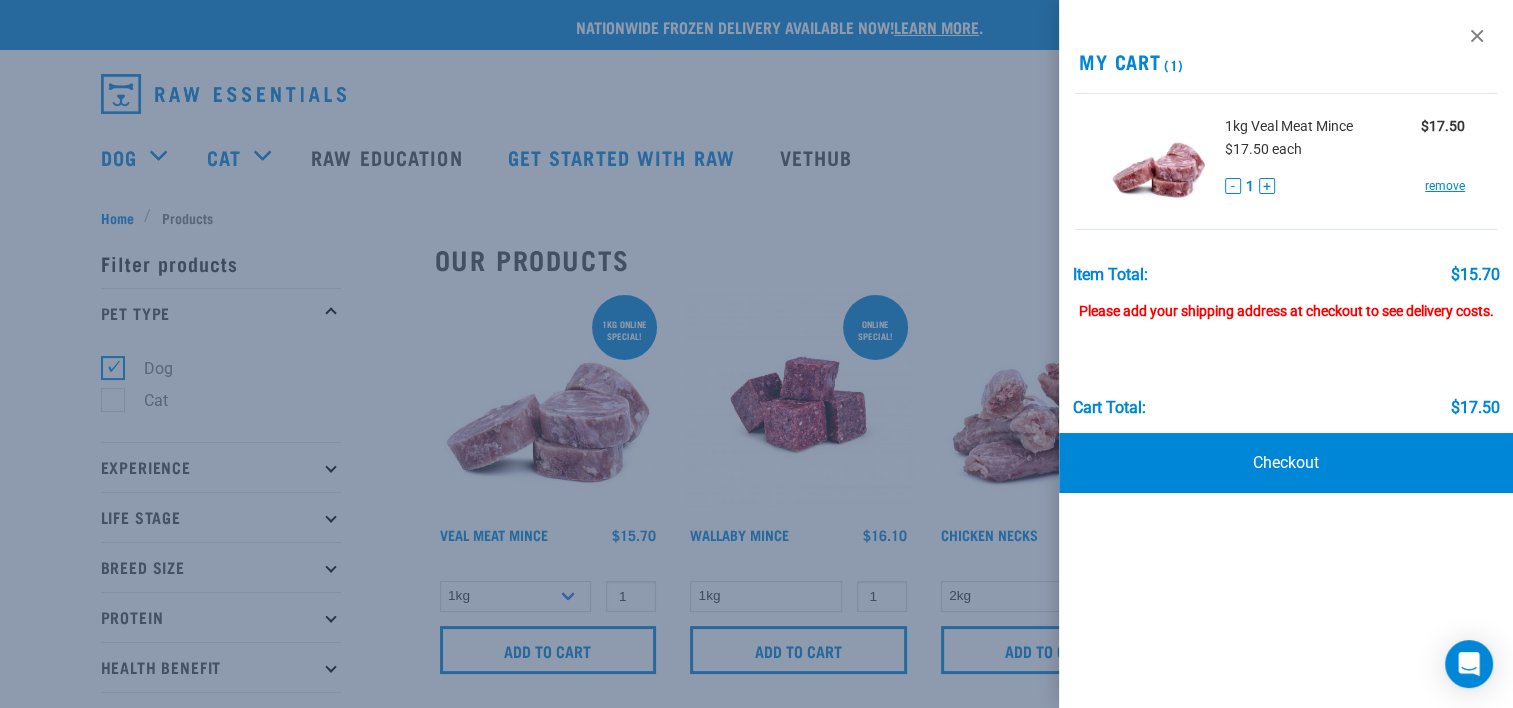 click at bounding box center [756, 354] 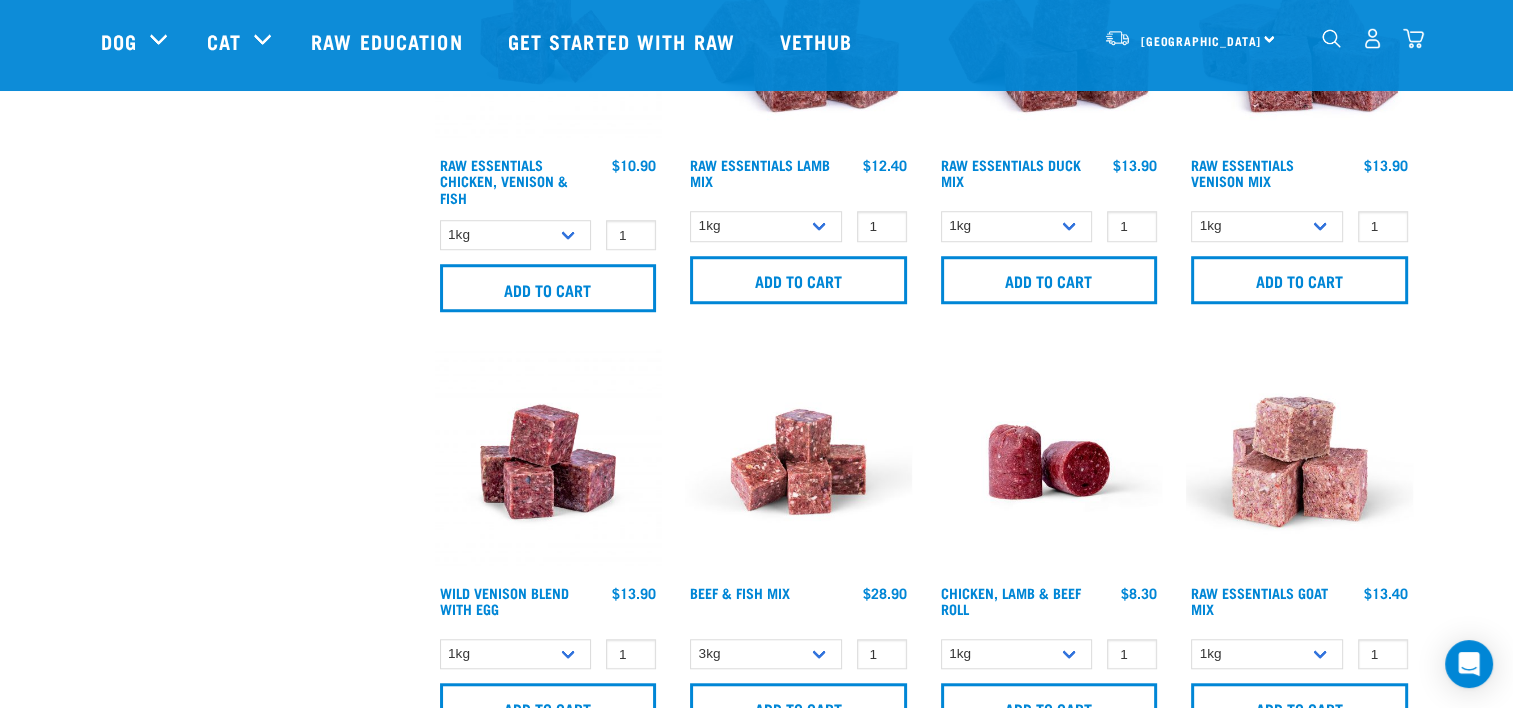 scroll, scrollTop: 1600, scrollLeft: 0, axis: vertical 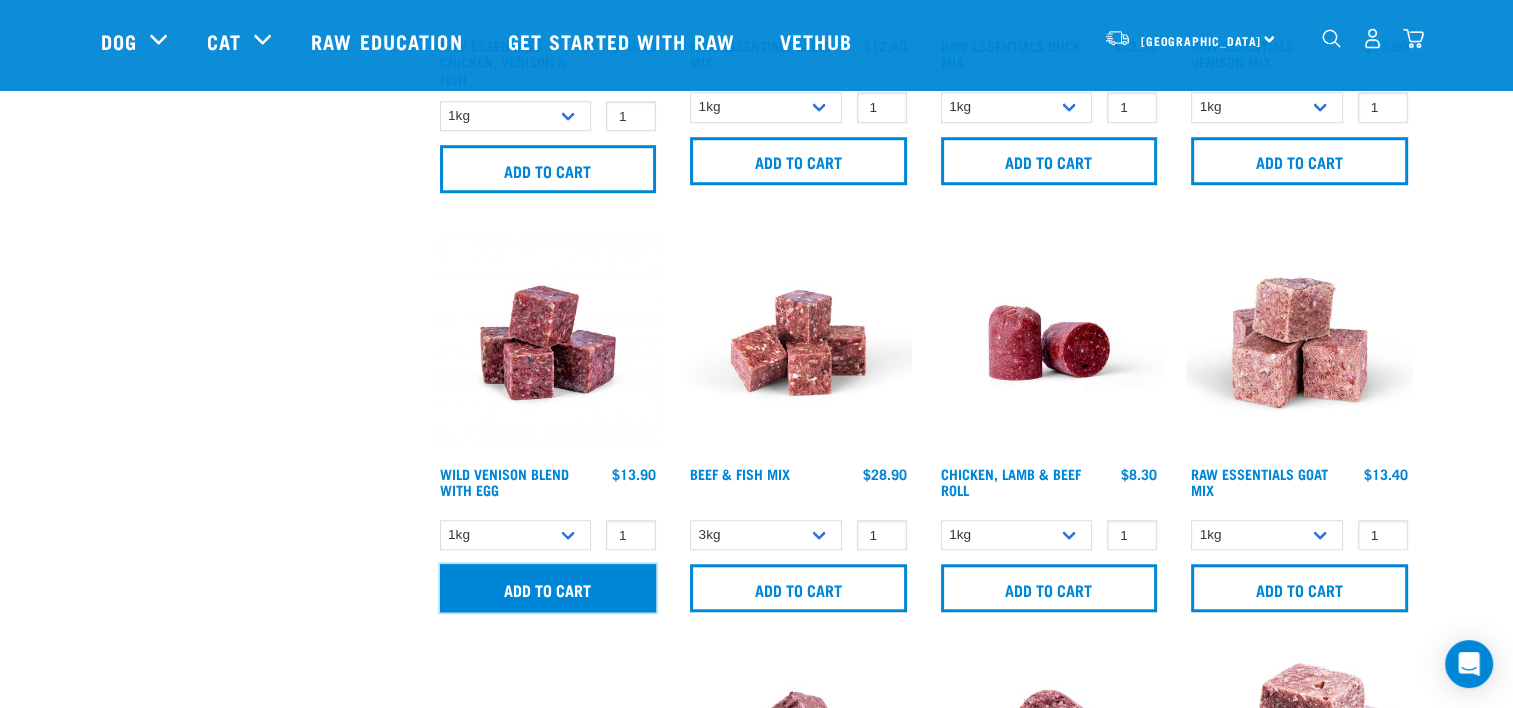 click on "Add to cart" at bounding box center [548, 588] 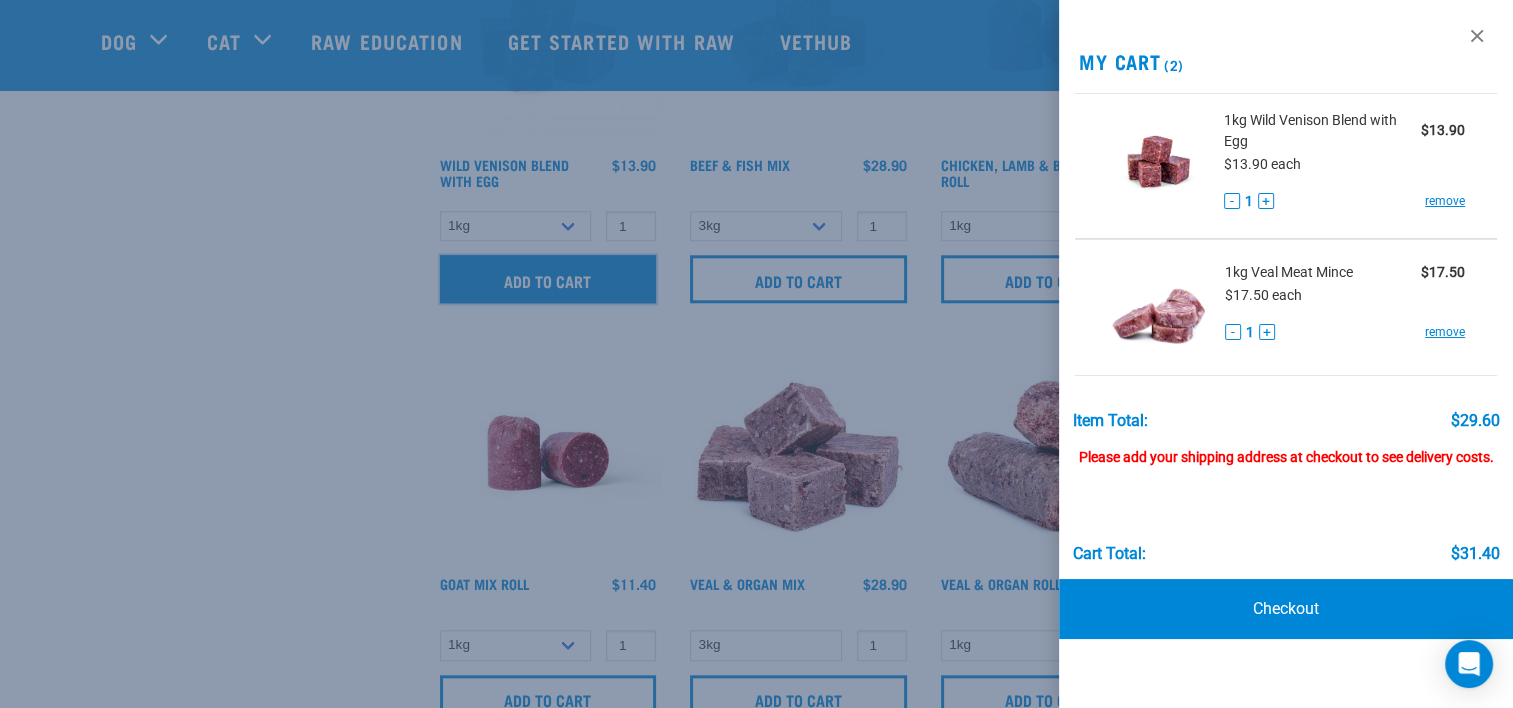scroll, scrollTop: 1800, scrollLeft: 0, axis: vertical 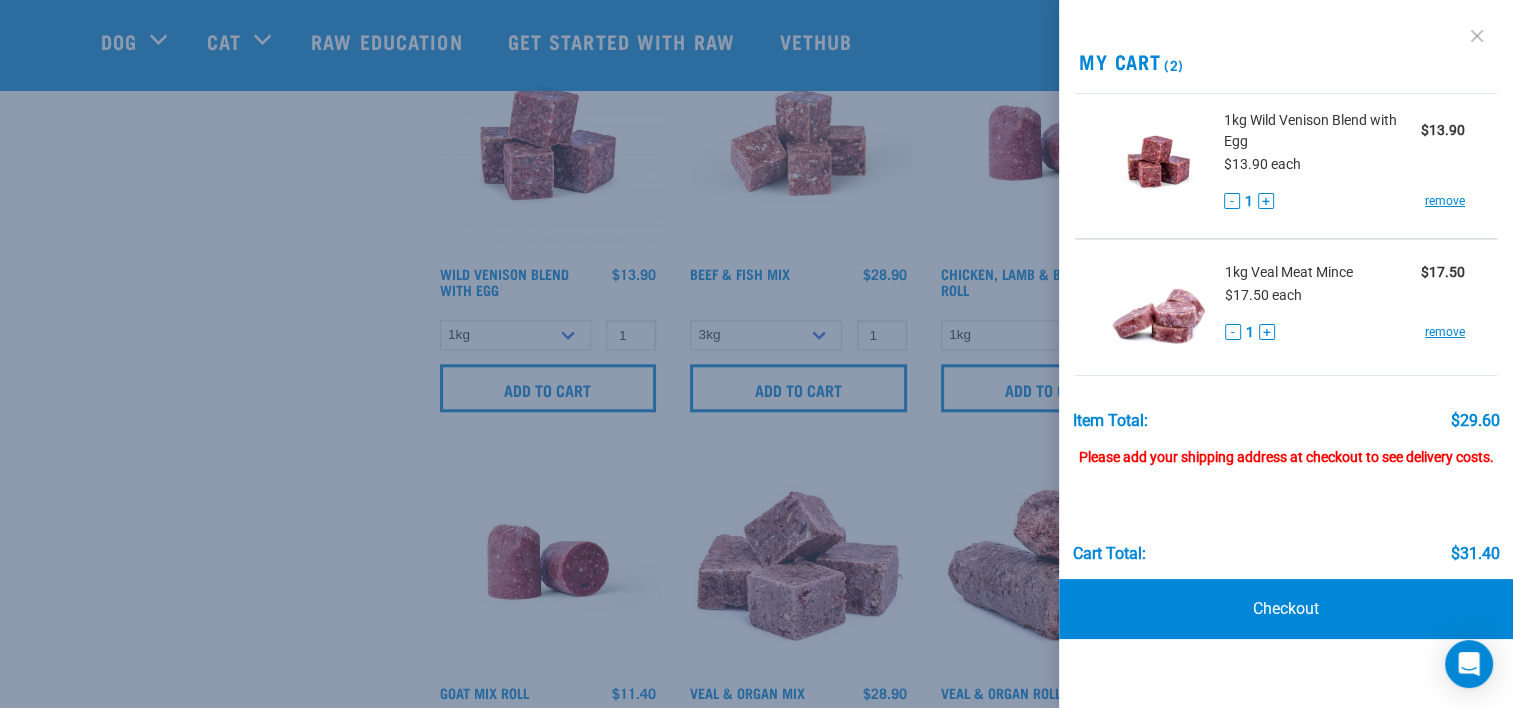 click at bounding box center [1477, 36] 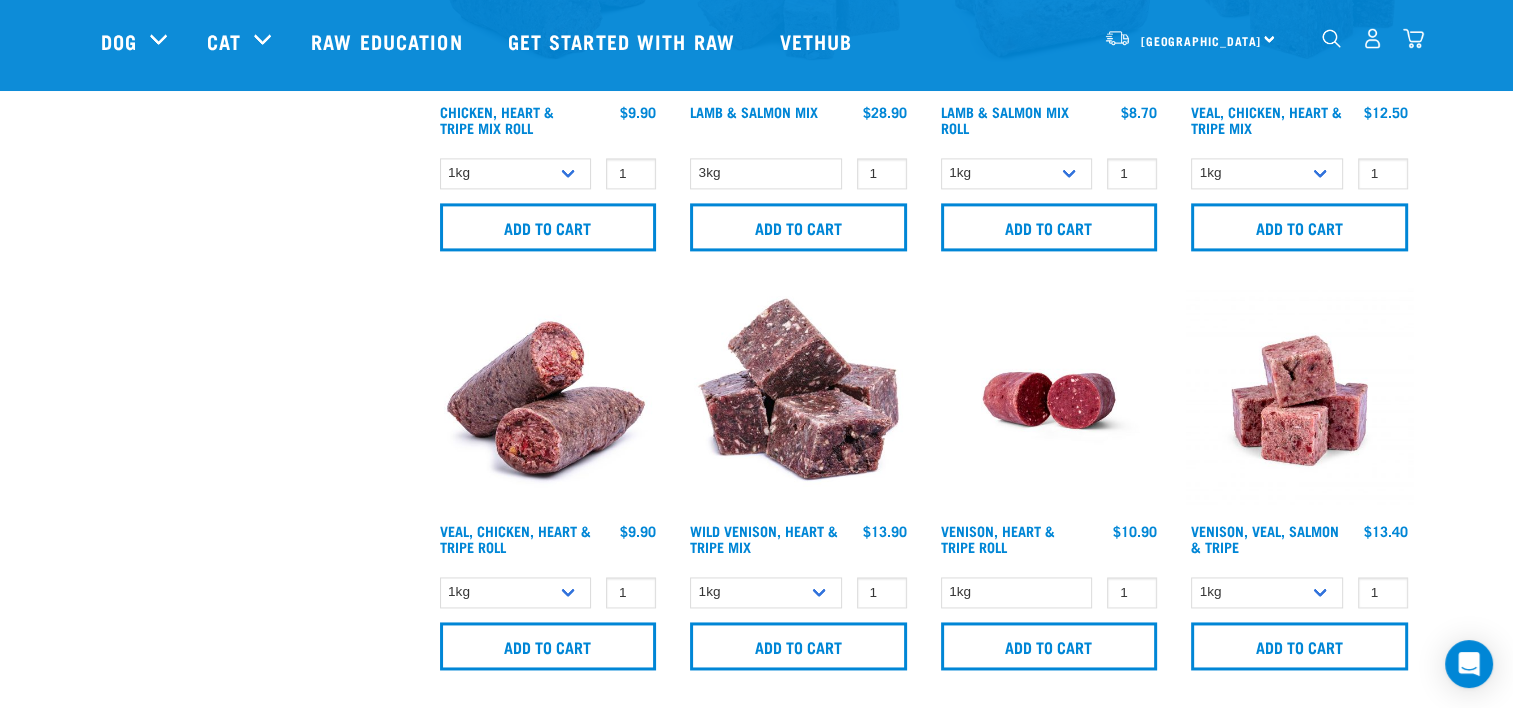 scroll, scrollTop: 2900, scrollLeft: 0, axis: vertical 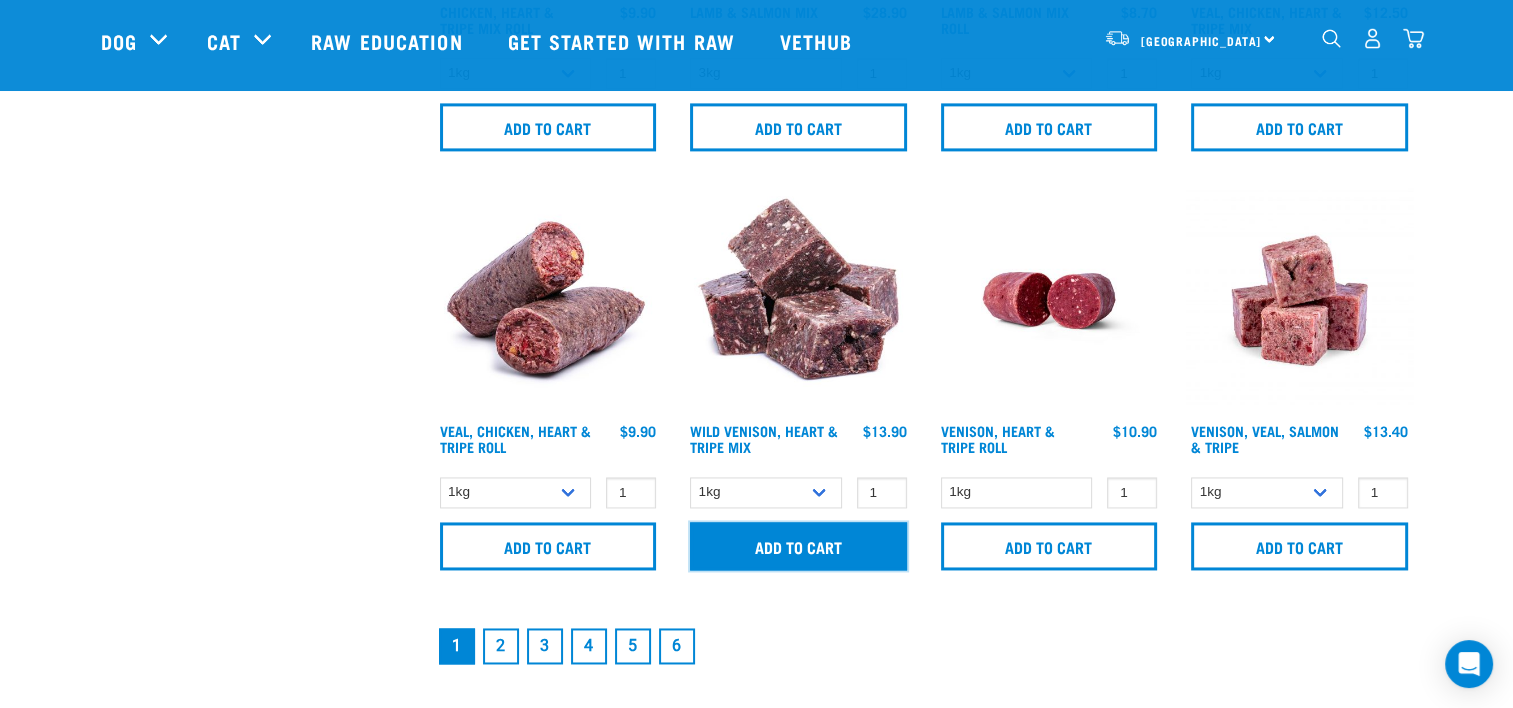click on "Add to cart" at bounding box center (798, 546) 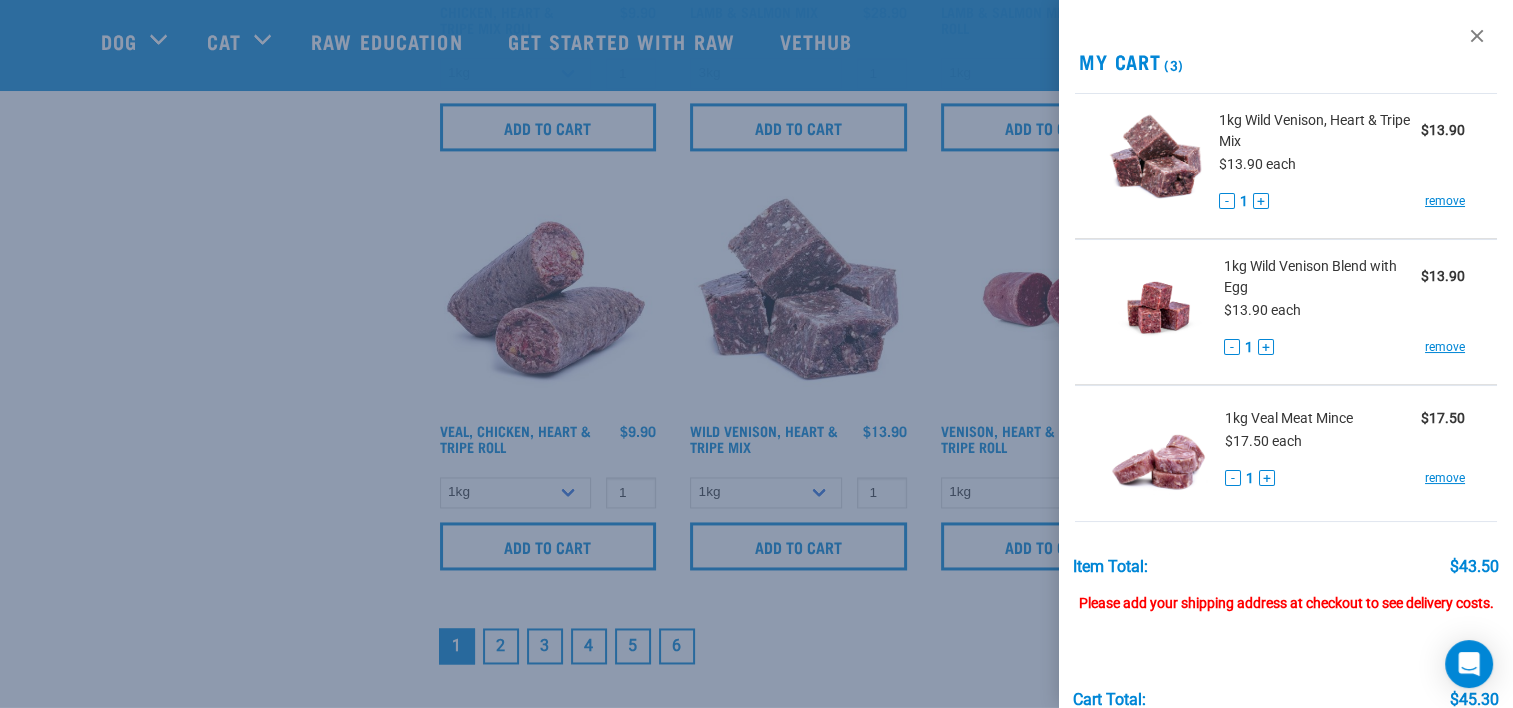 click at bounding box center [756, 354] 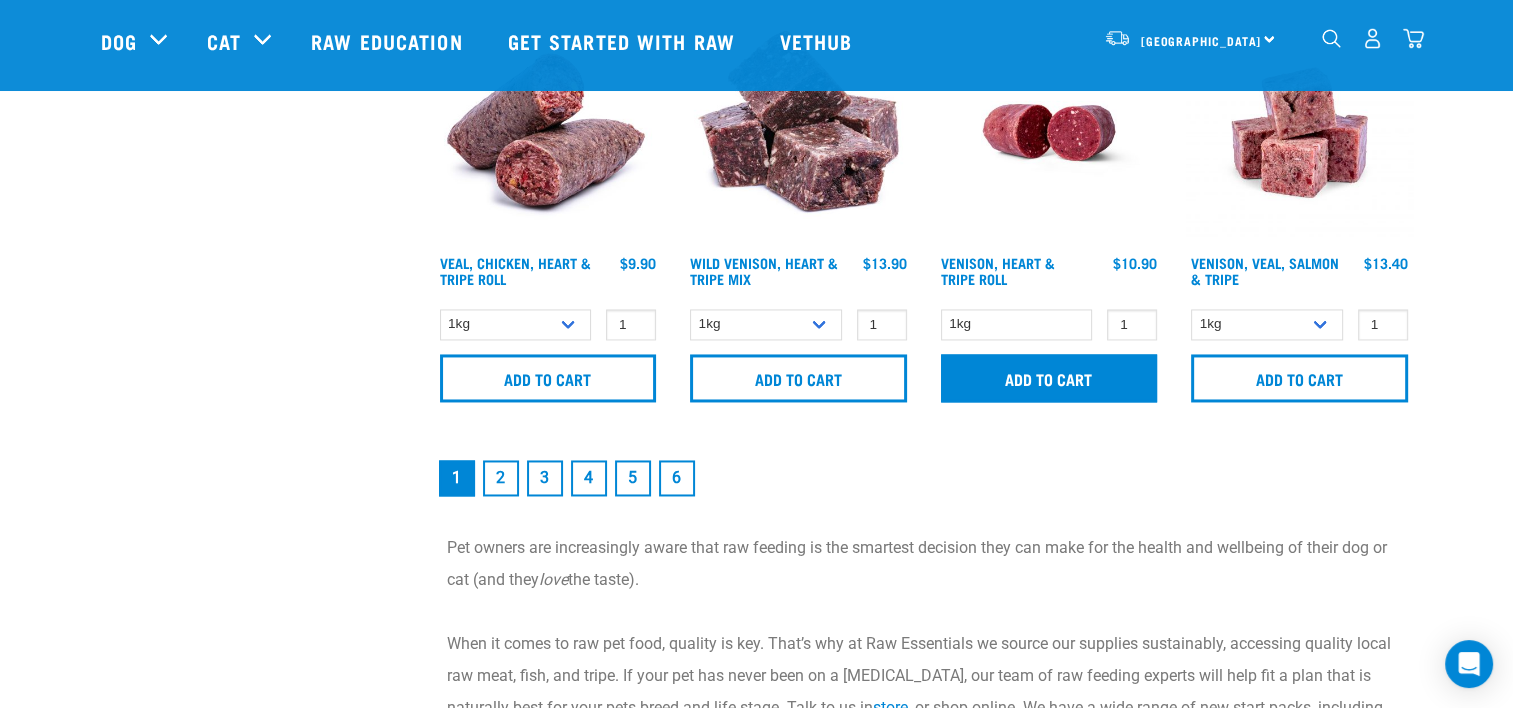 scroll, scrollTop: 3200, scrollLeft: 0, axis: vertical 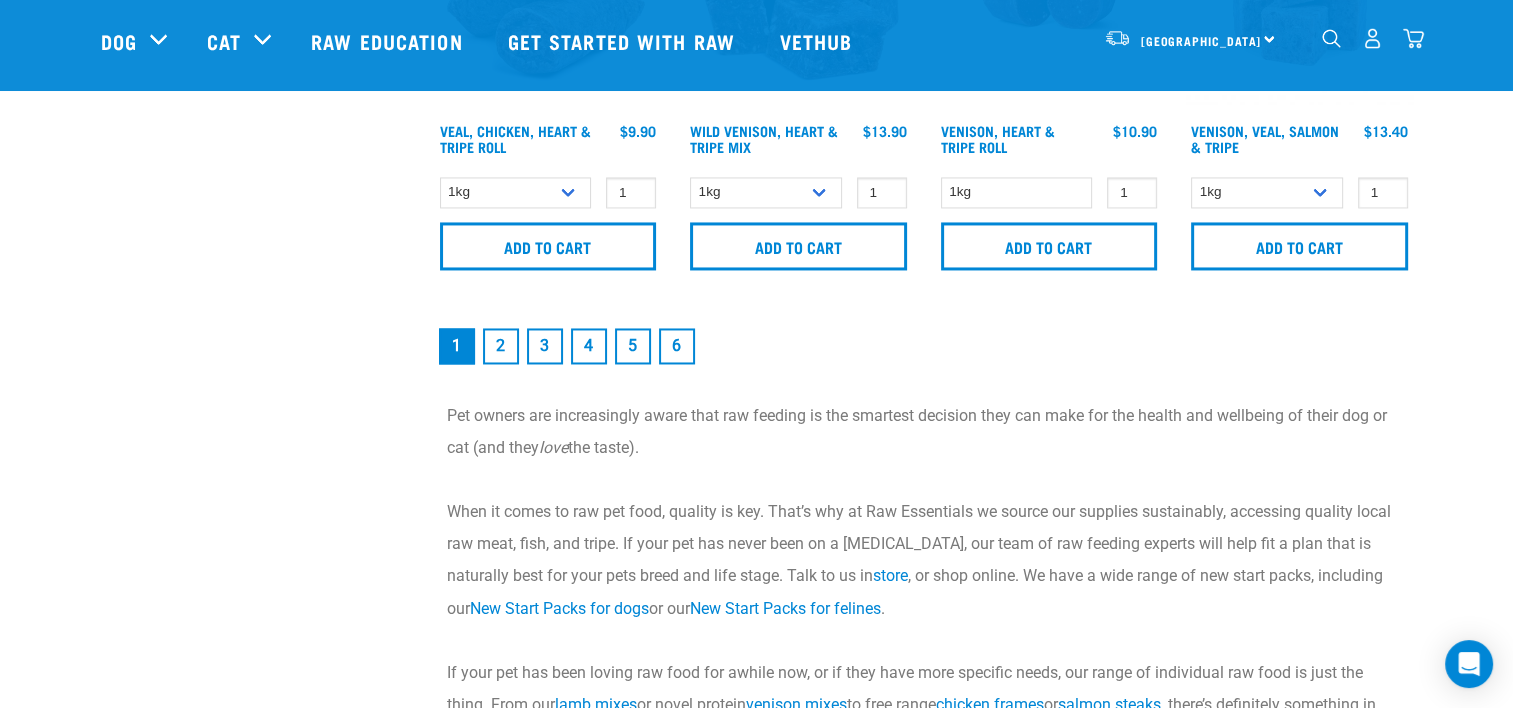 click on "2" at bounding box center [501, 346] 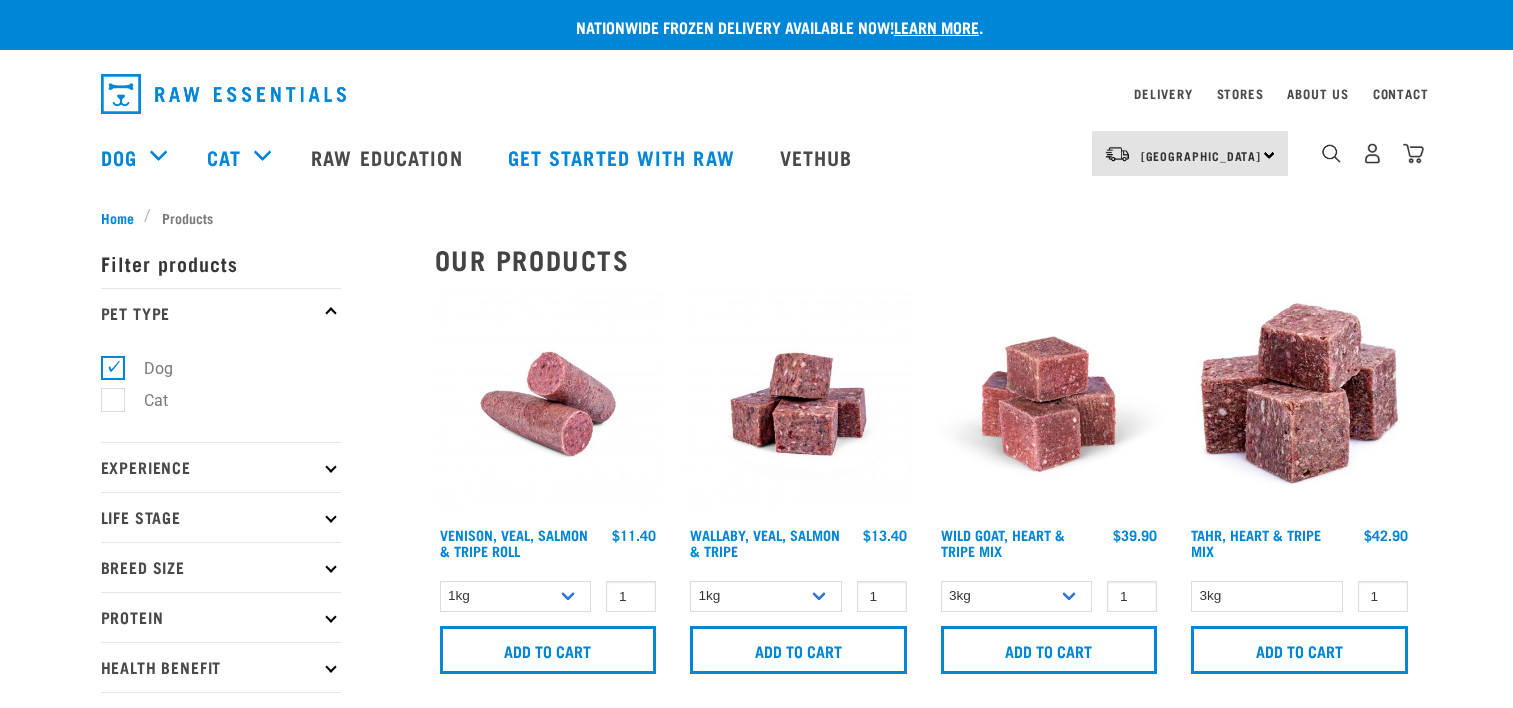 scroll, scrollTop: 0, scrollLeft: 0, axis: both 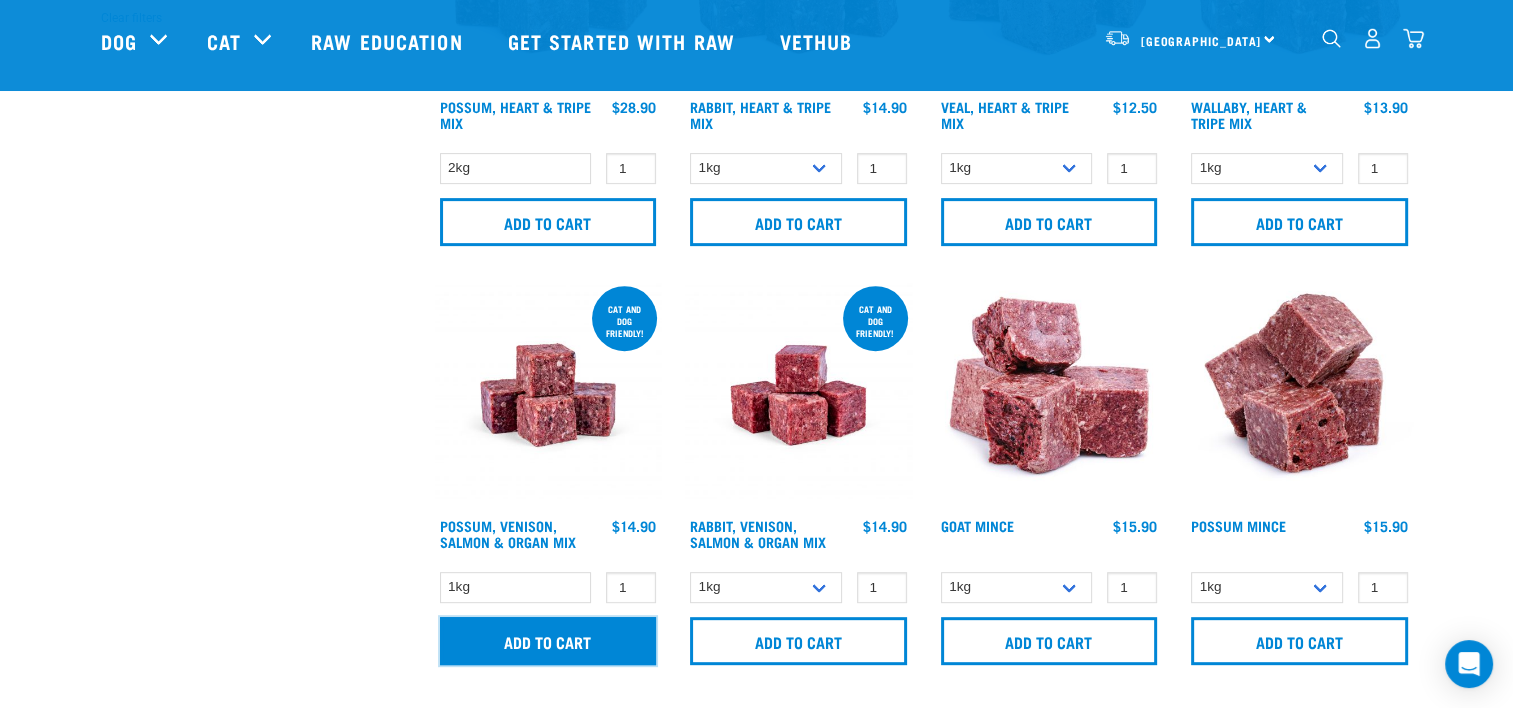 click on "Add to cart" at bounding box center [548, 641] 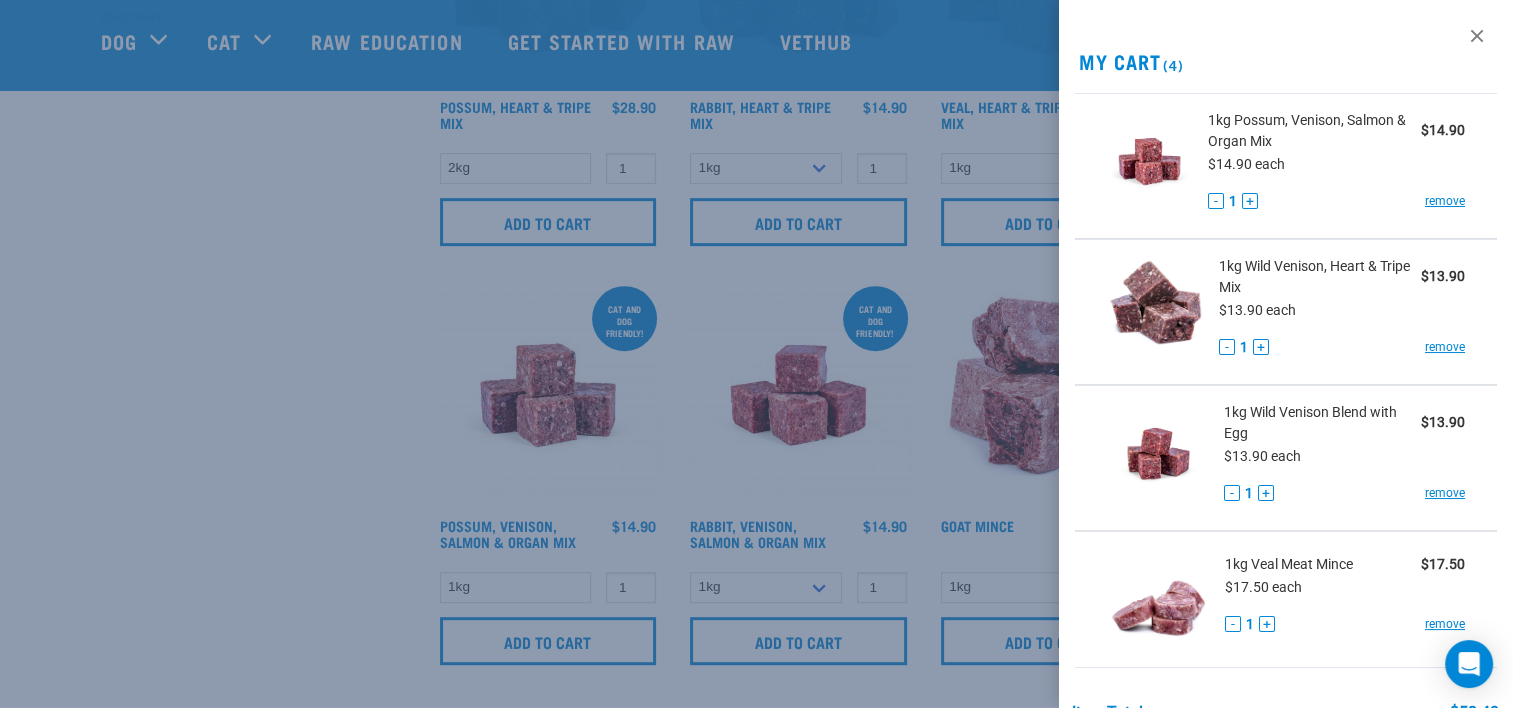 click at bounding box center (756, 354) 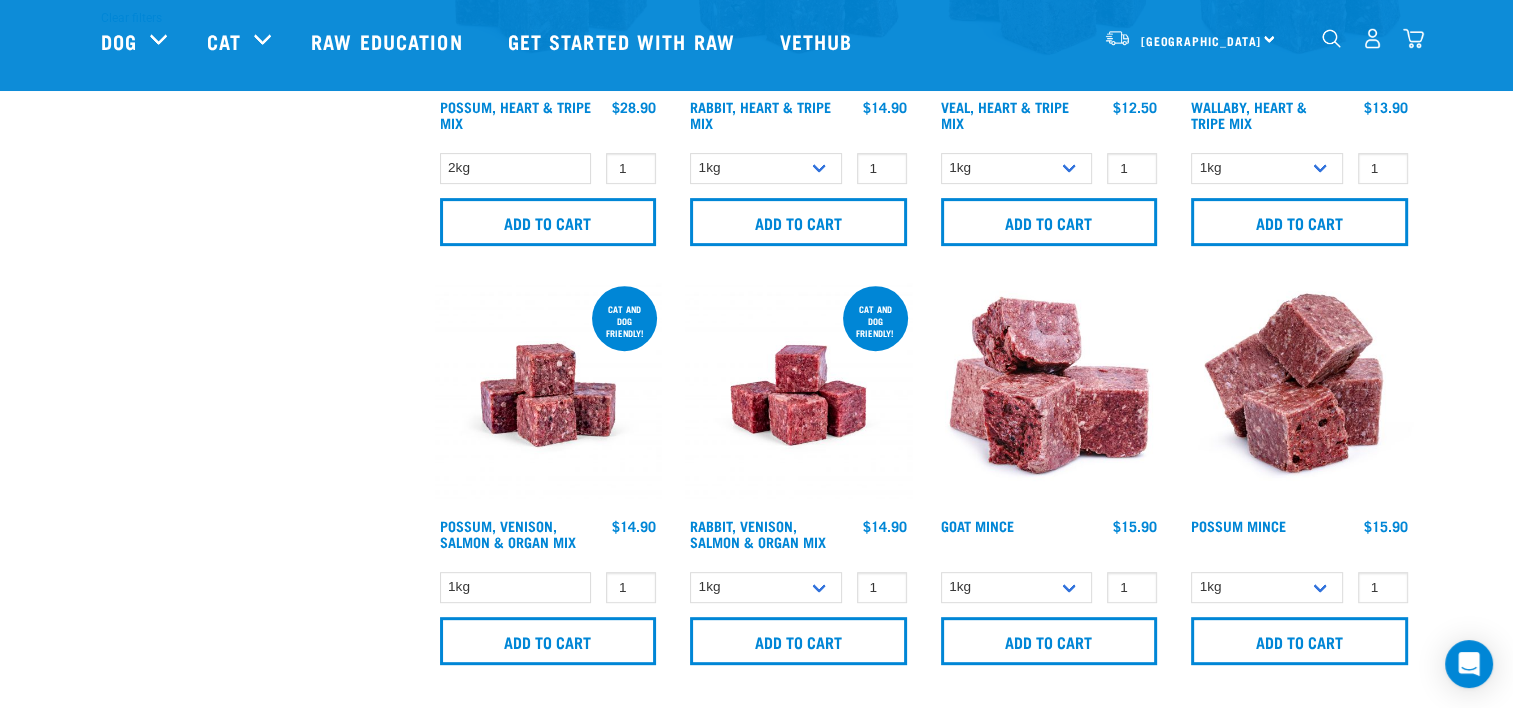 scroll, scrollTop: 800, scrollLeft: 0, axis: vertical 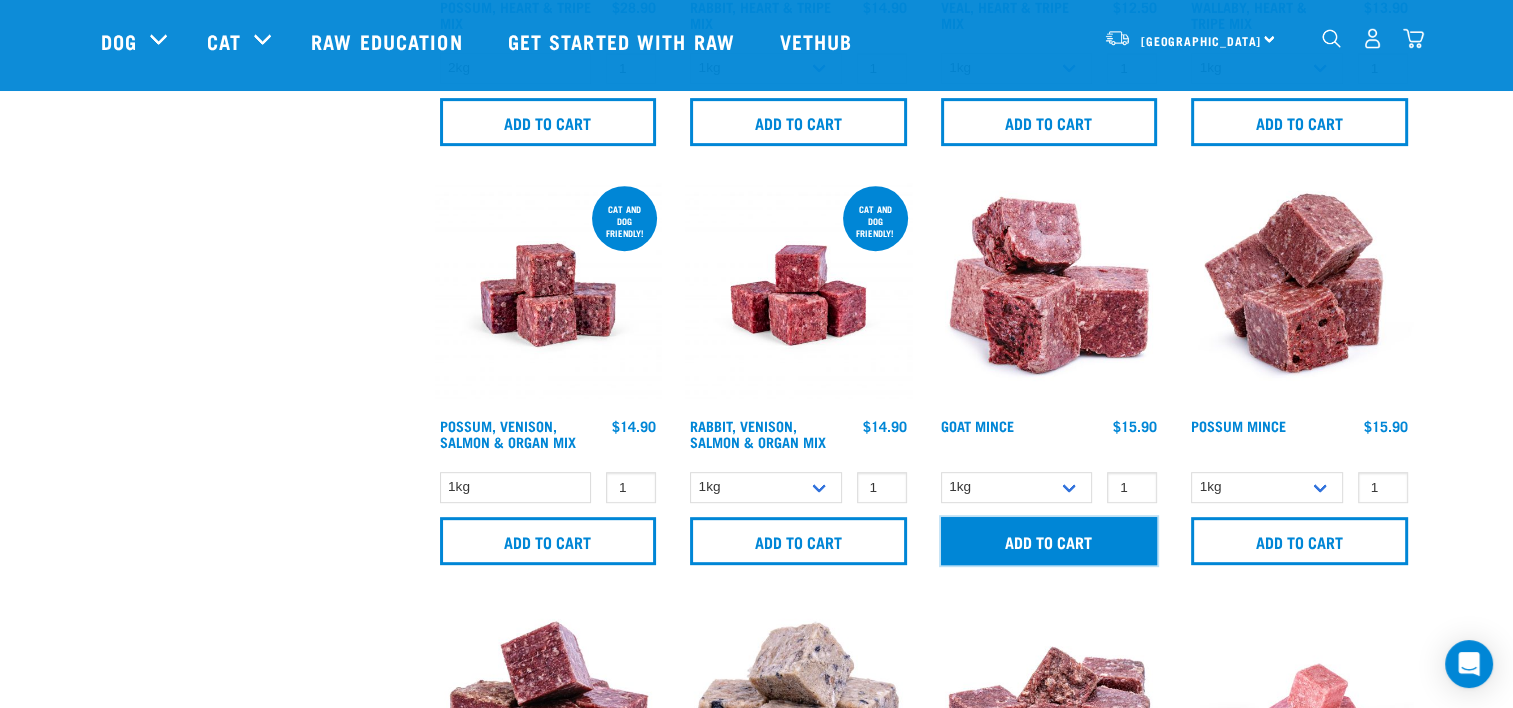 click on "Add to cart" at bounding box center (1049, 541) 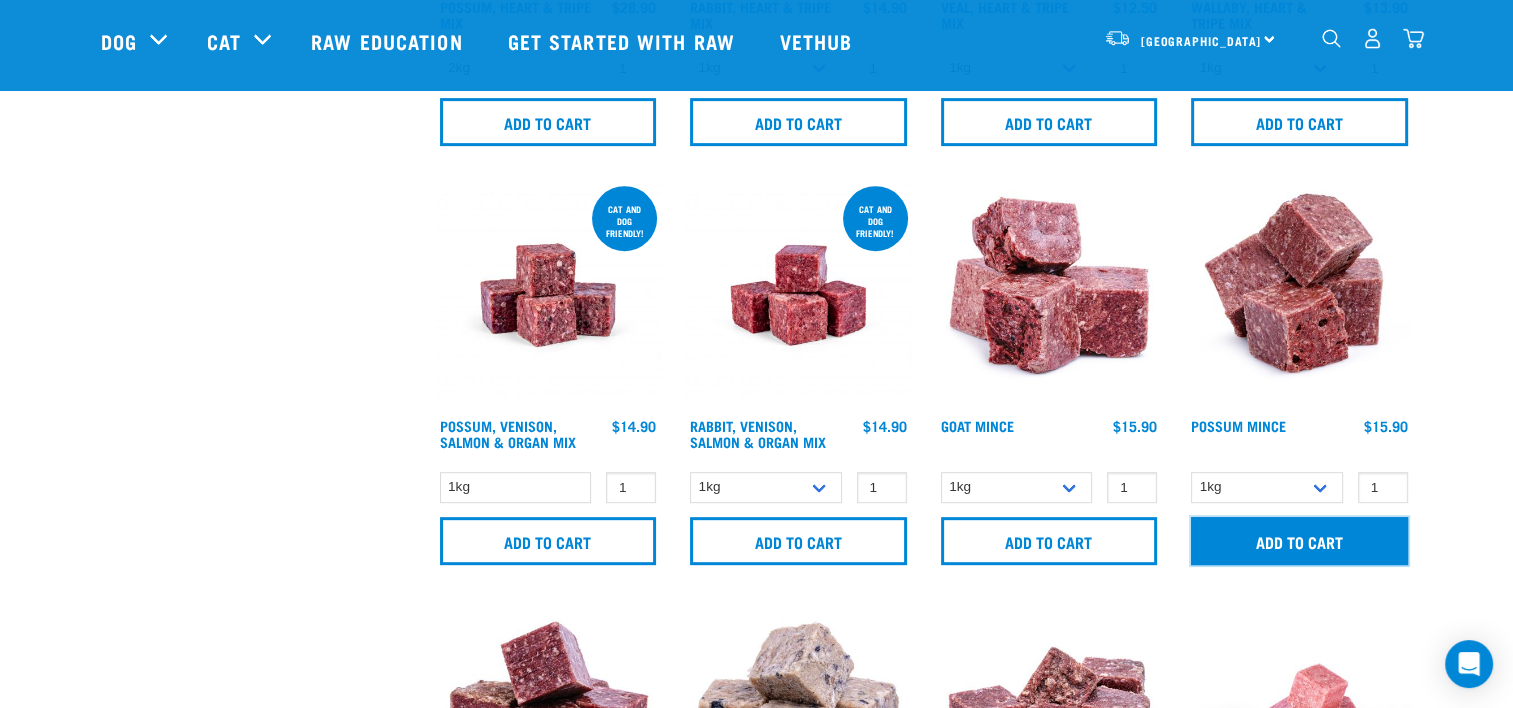 click on "Add to cart" at bounding box center [1299, 541] 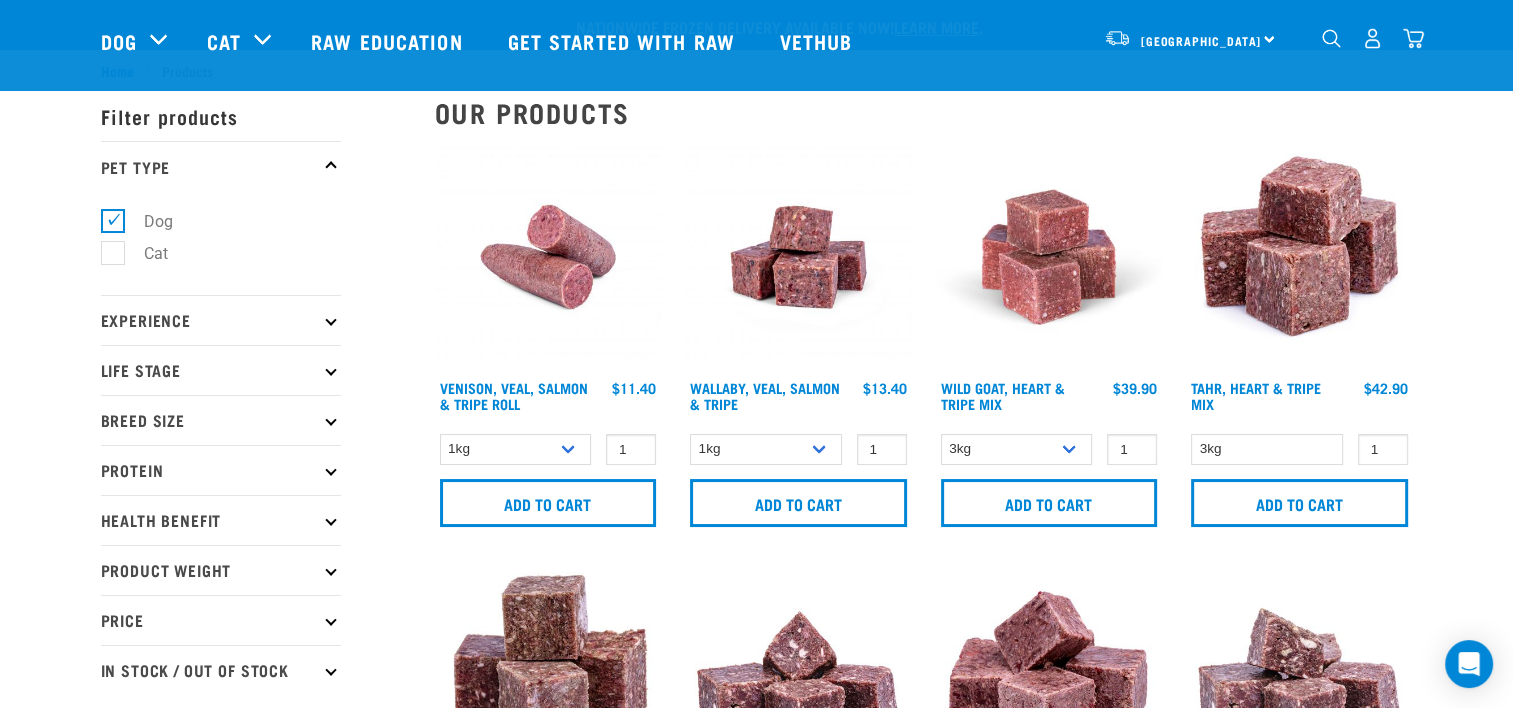 scroll, scrollTop: 400, scrollLeft: 0, axis: vertical 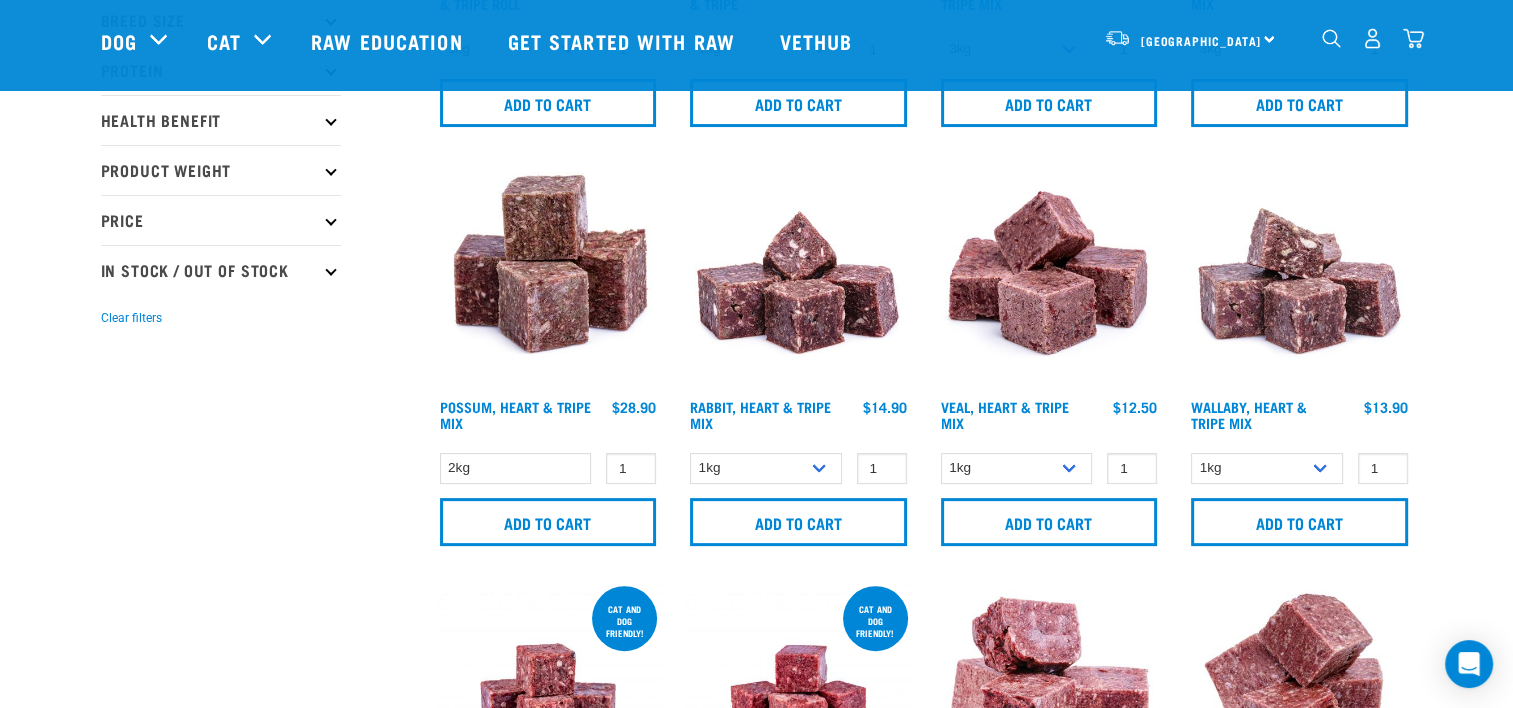 click at bounding box center [1331, 38] 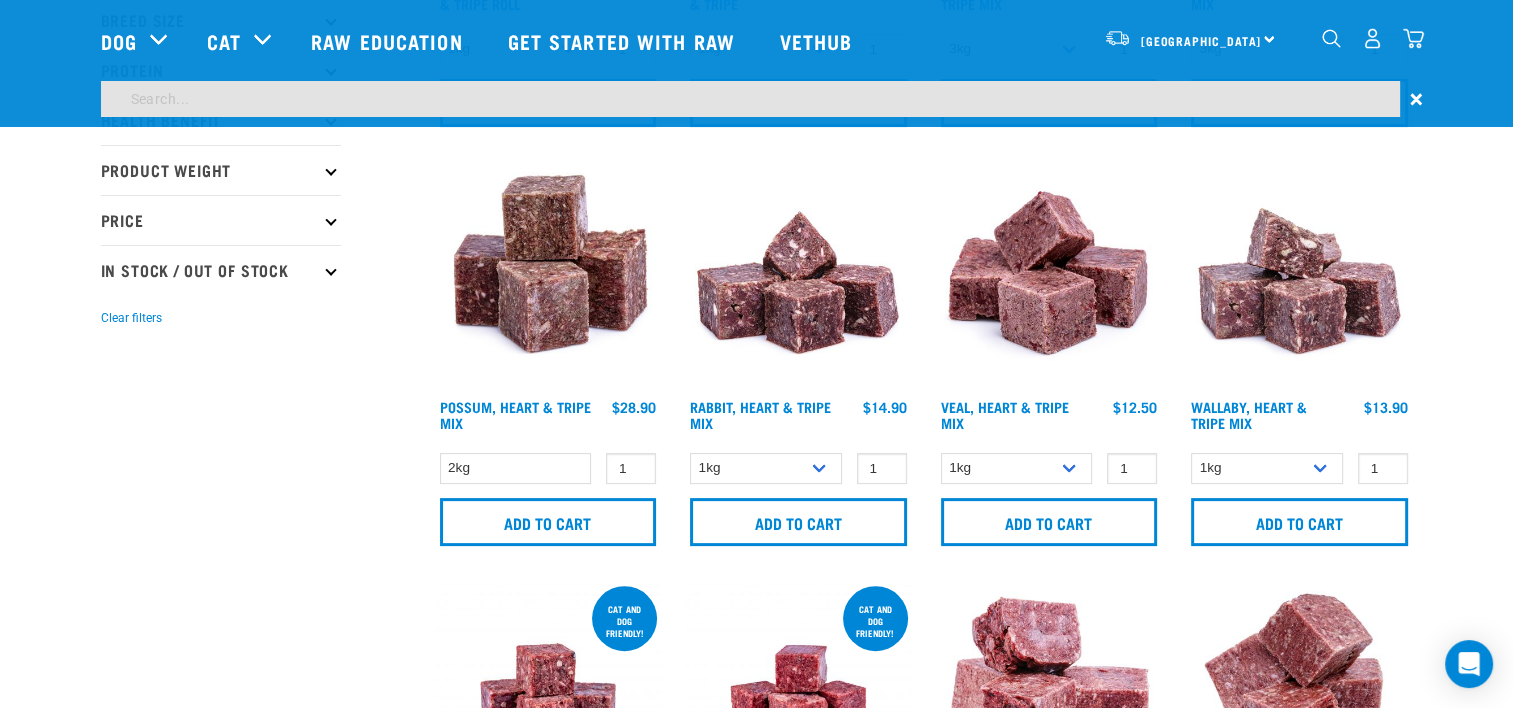 scroll, scrollTop: 340, scrollLeft: 0, axis: vertical 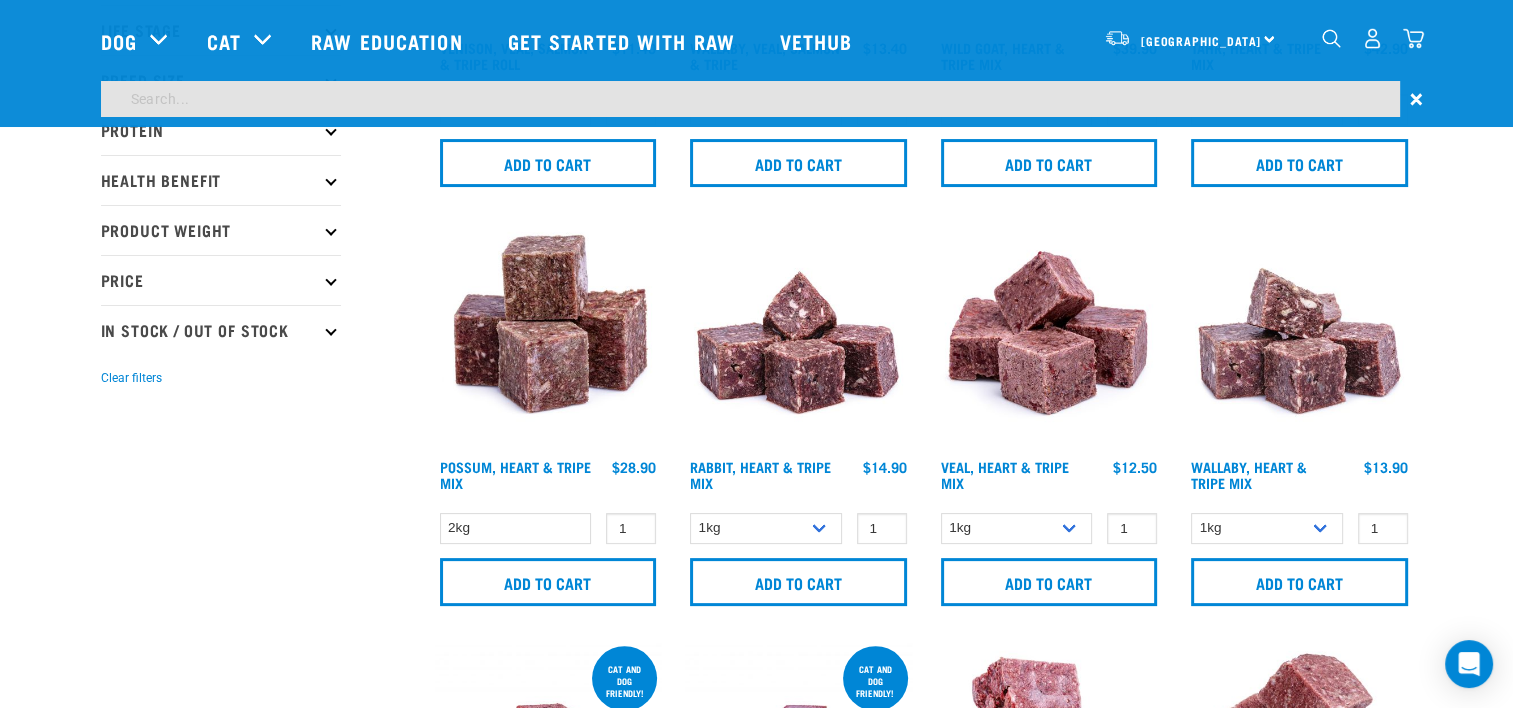 click at bounding box center (750, 99) 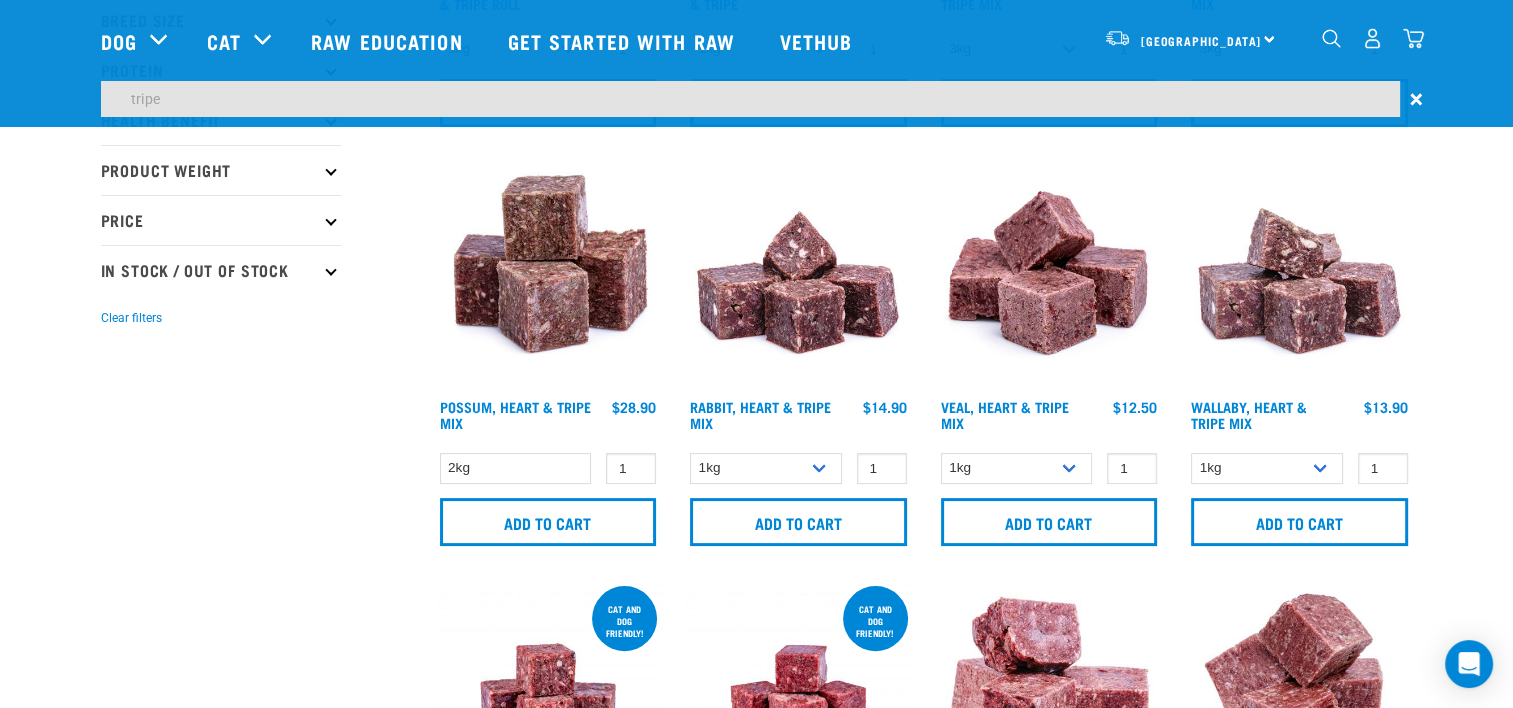 type on "tripe" 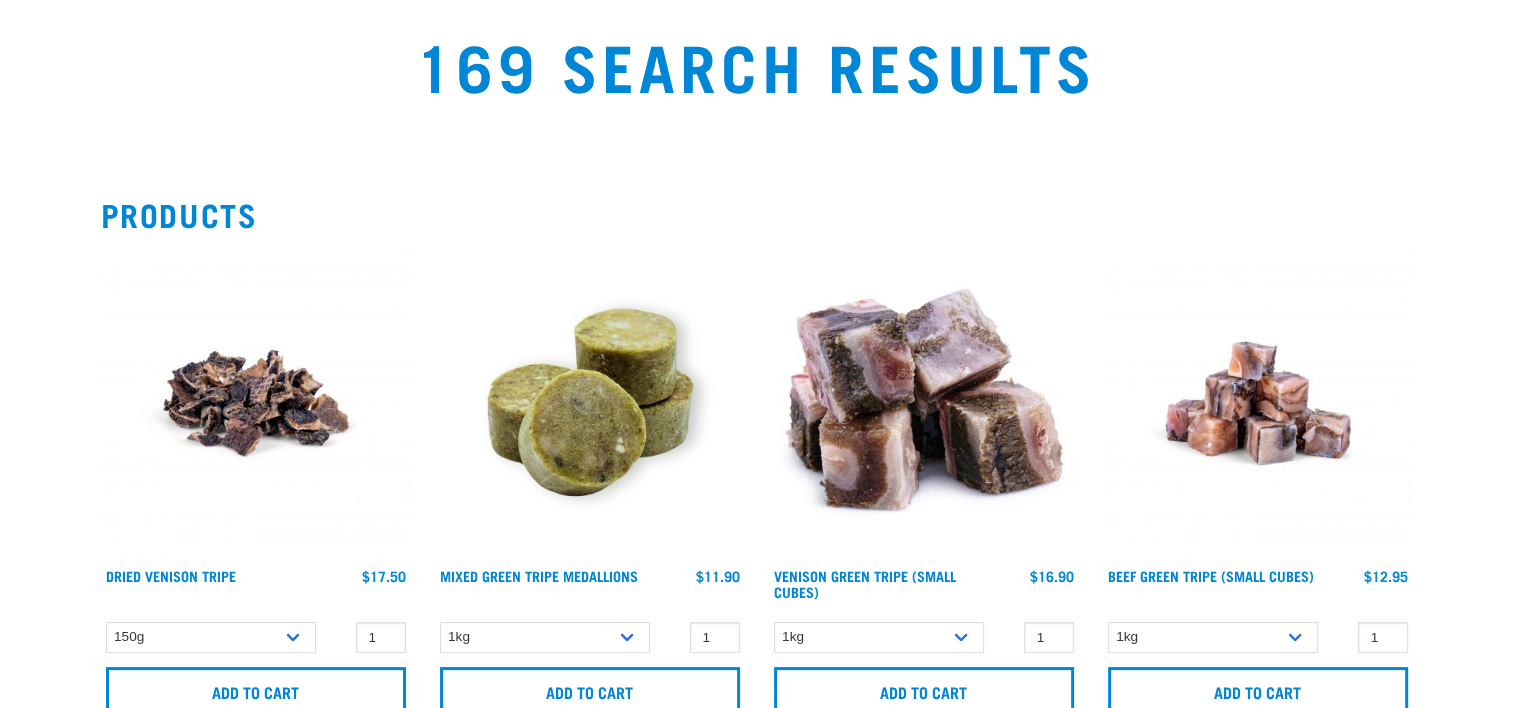 scroll, scrollTop: 0, scrollLeft: 0, axis: both 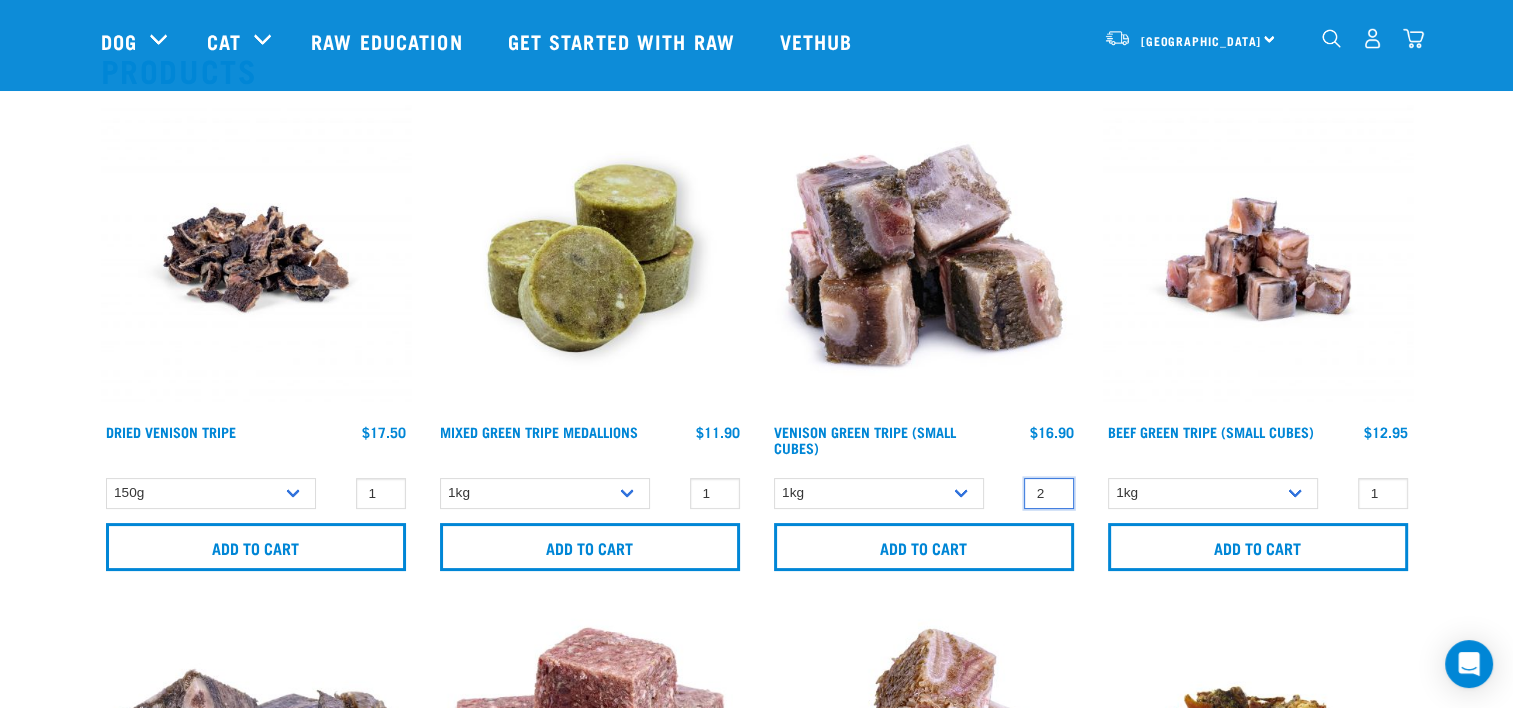 type on "2" 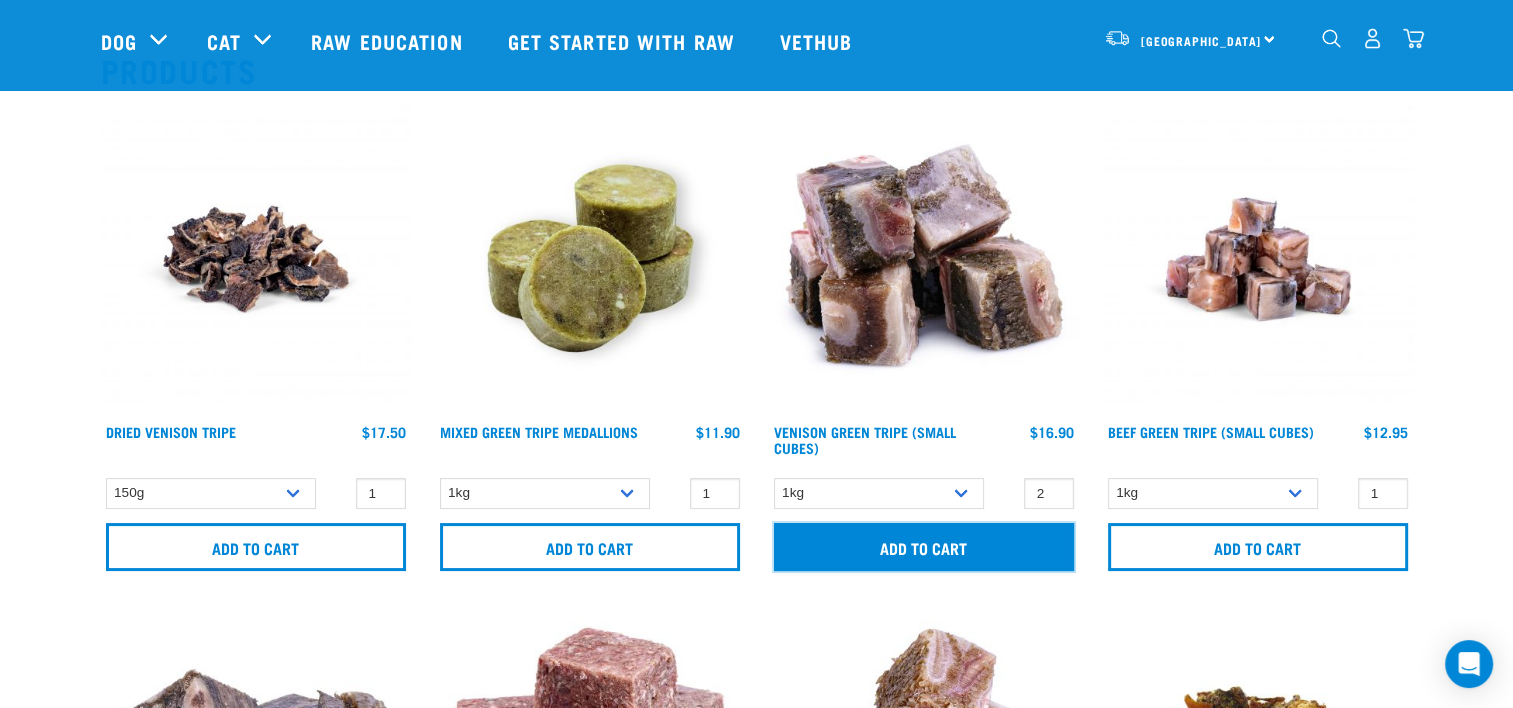 click on "Add to cart" at bounding box center (924, 547) 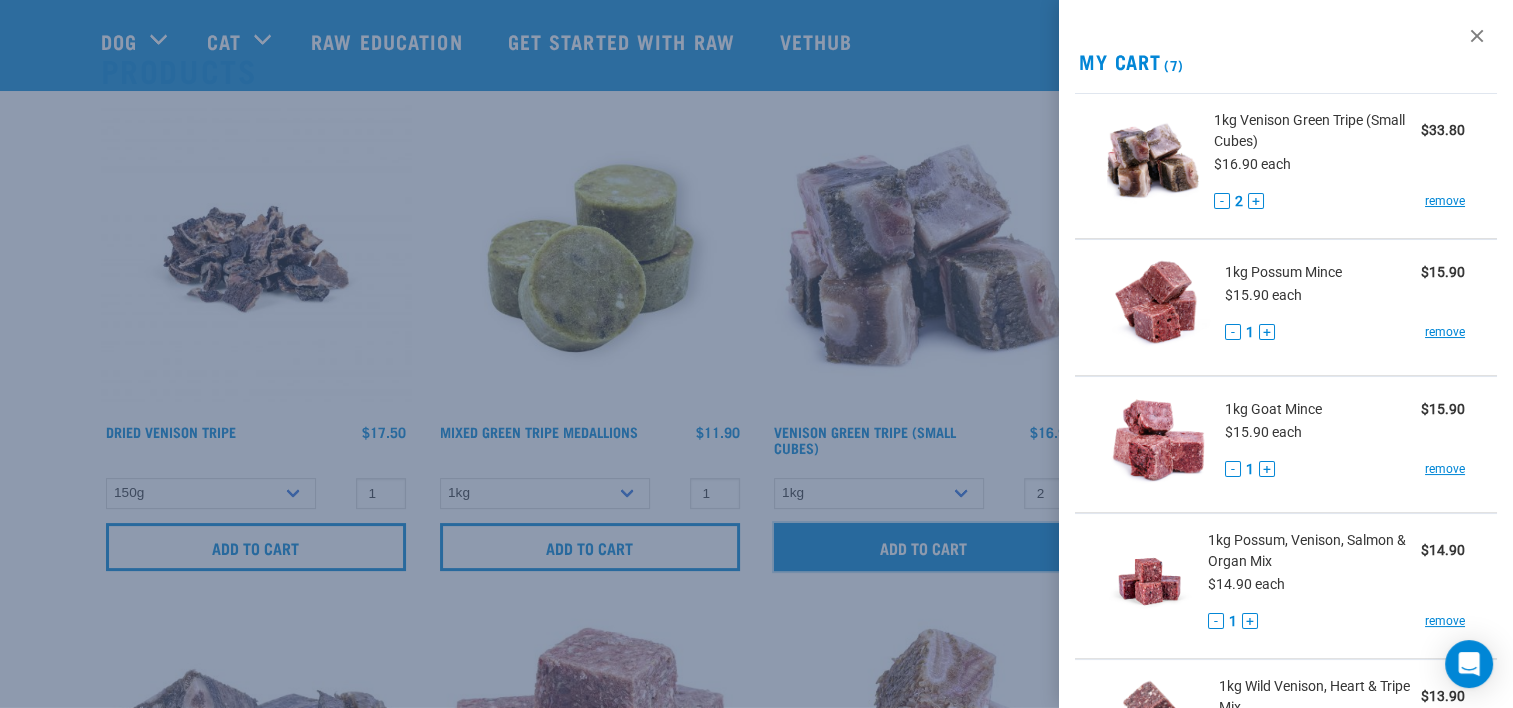 scroll, scrollTop: 400, scrollLeft: 0, axis: vertical 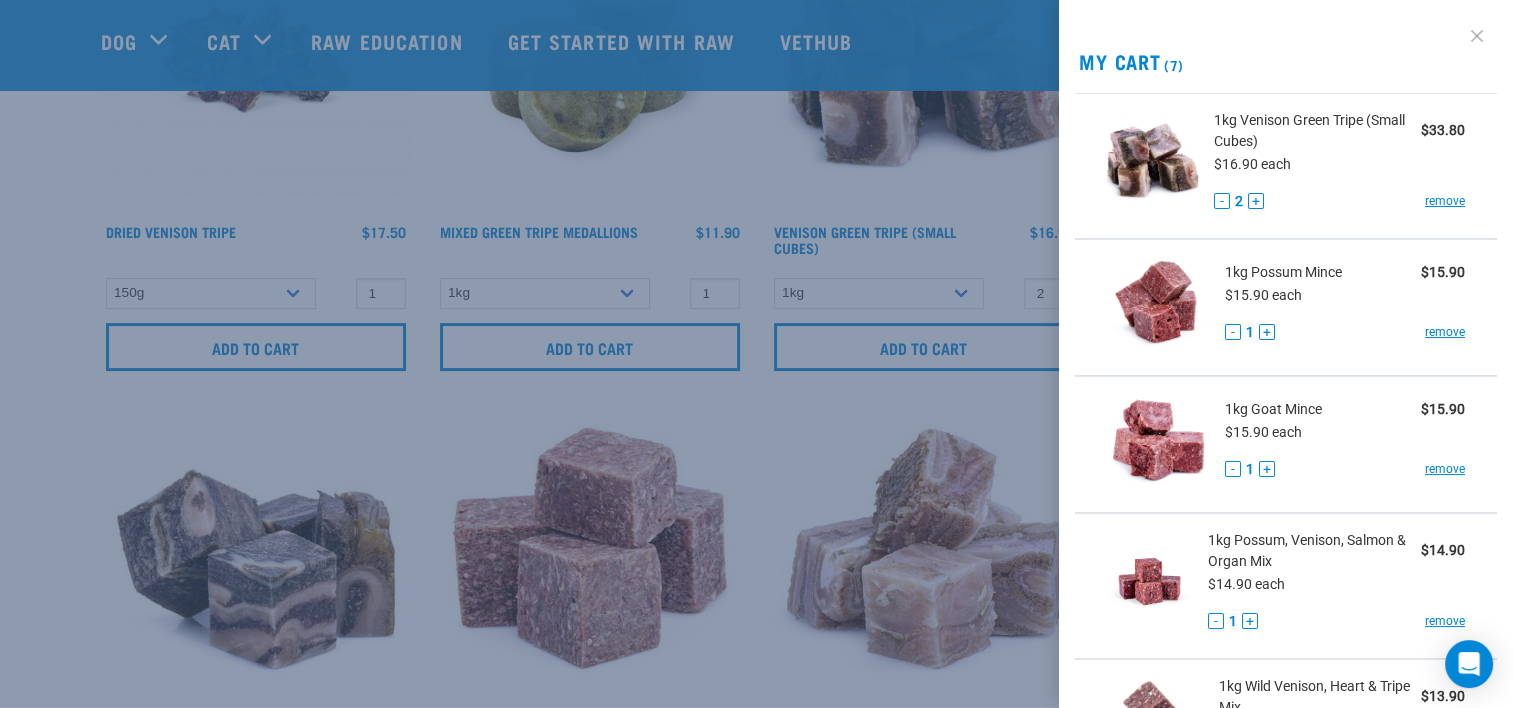click at bounding box center [1477, 36] 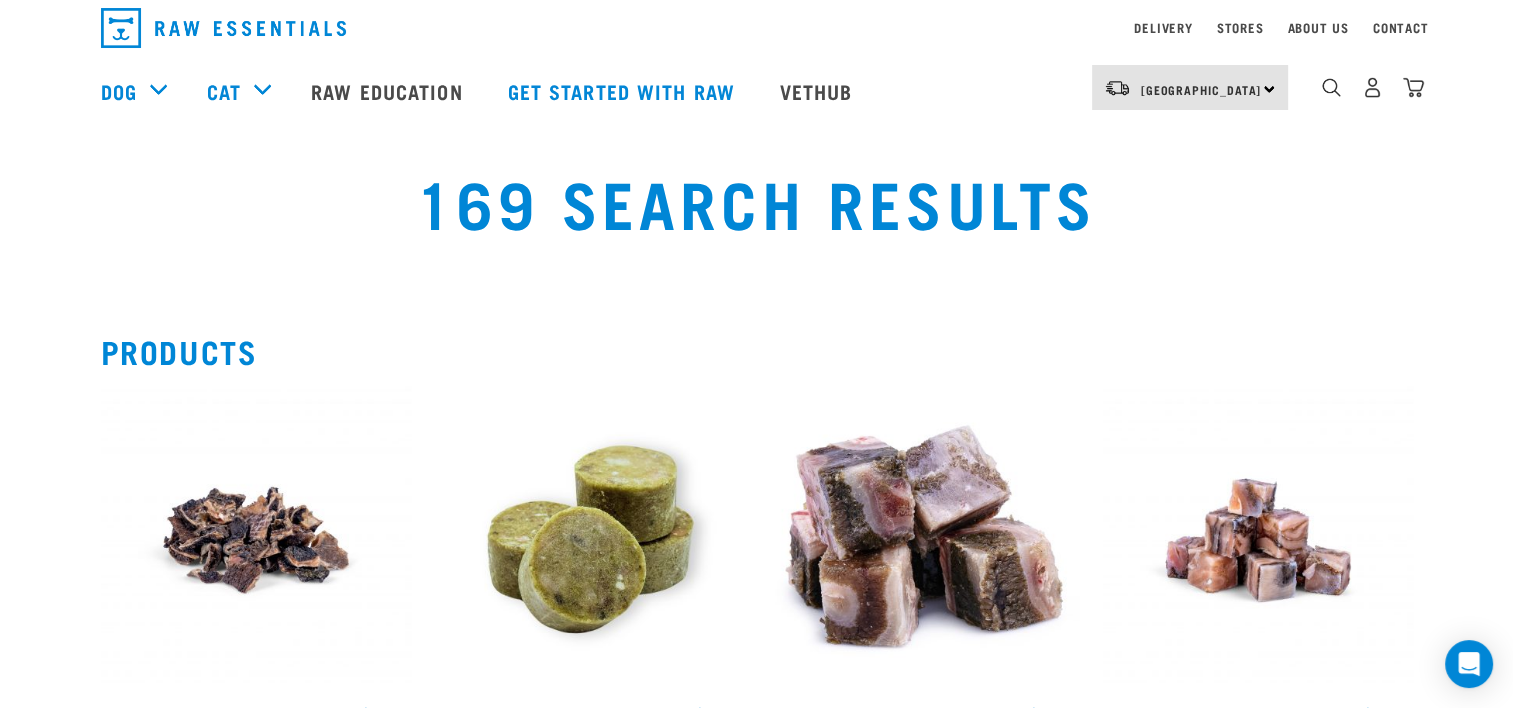 scroll, scrollTop: 100, scrollLeft: 0, axis: vertical 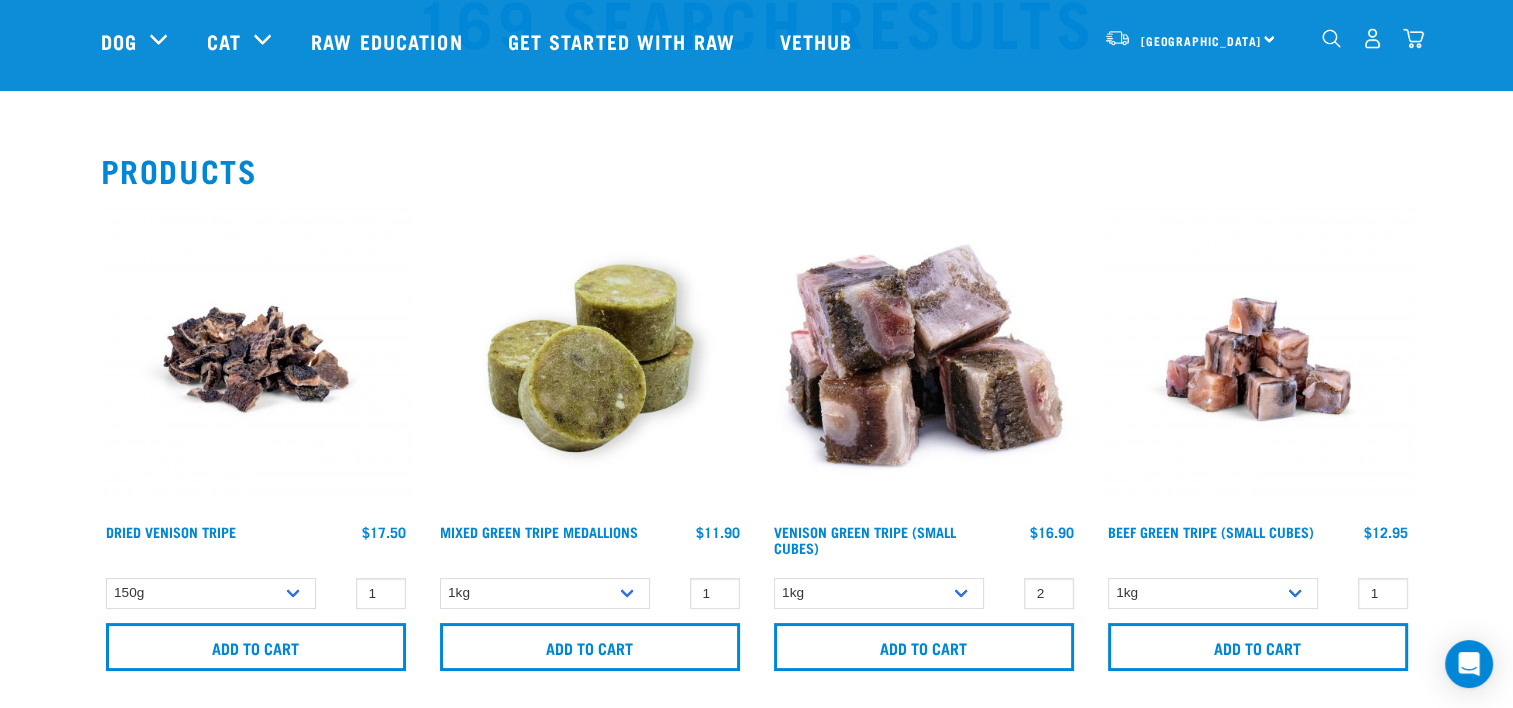 click at bounding box center [1331, 38] 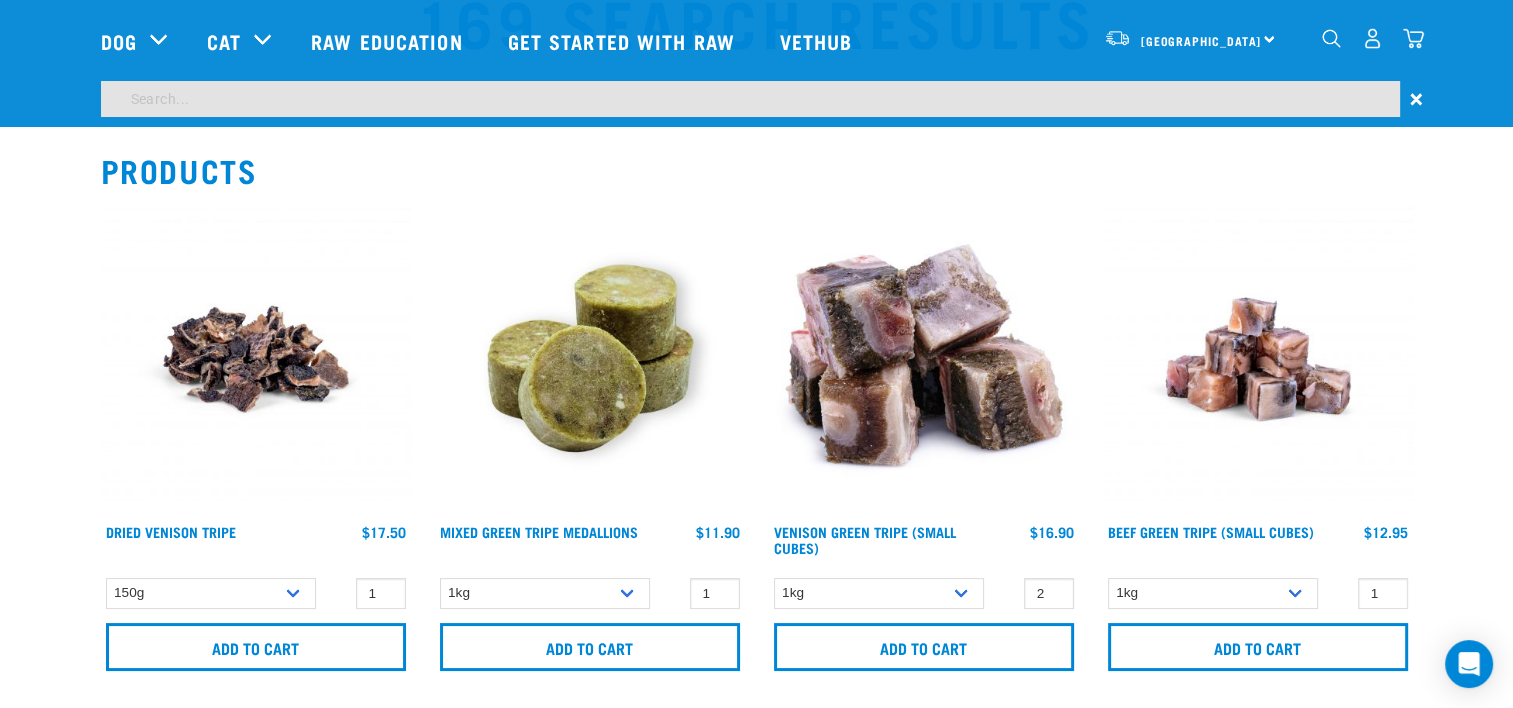 drag, startPoint x: 1112, startPoint y: 68, endPoint x: 1039, endPoint y: 78, distance: 73.68175 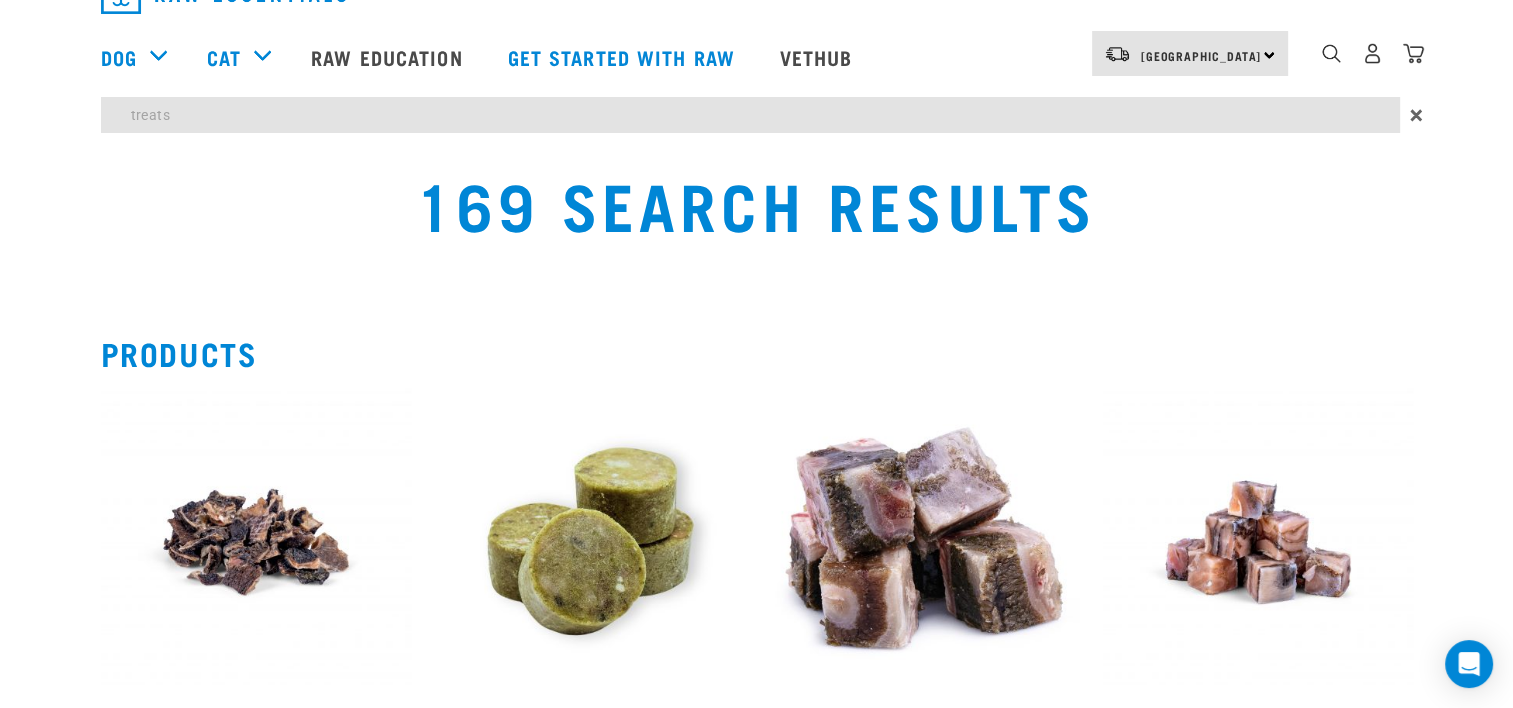 type on "treats" 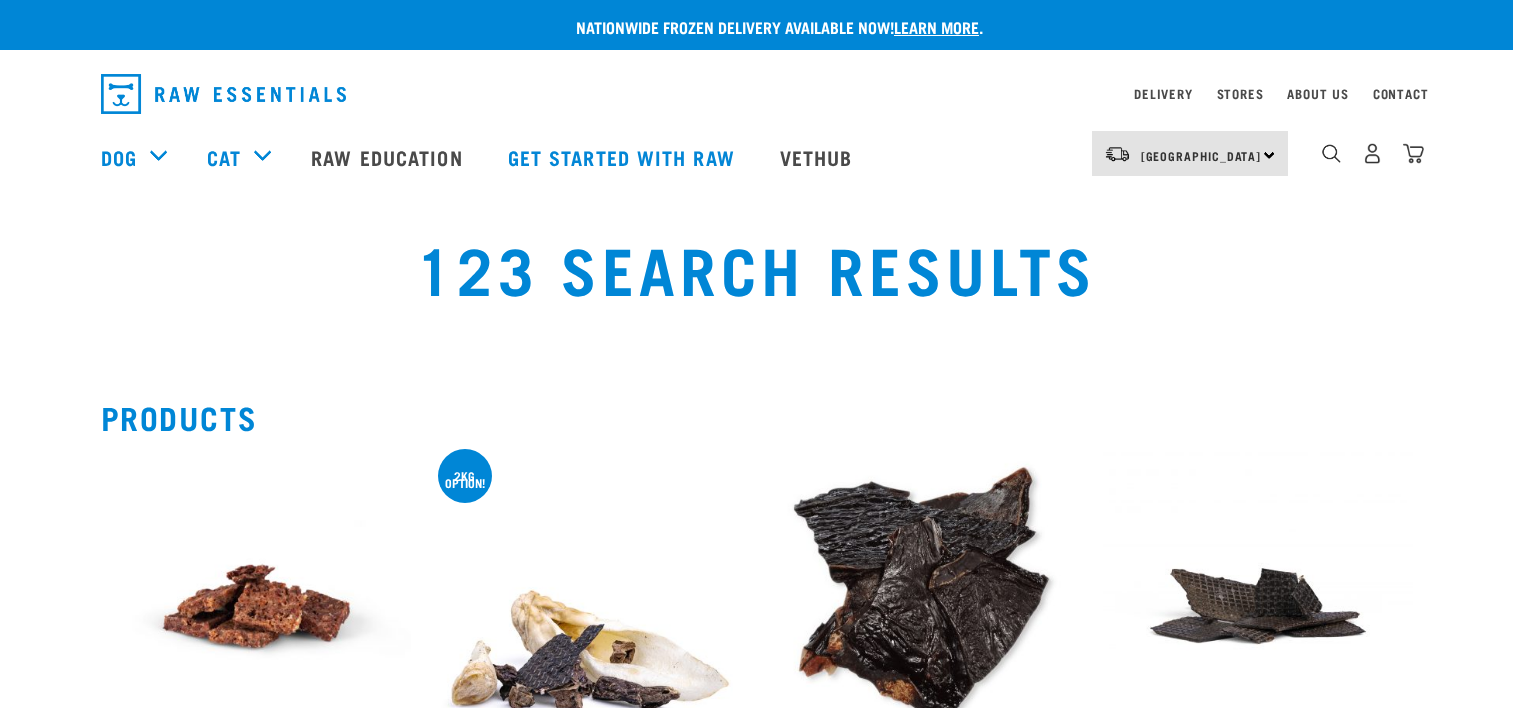 scroll, scrollTop: 0, scrollLeft: 0, axis: both 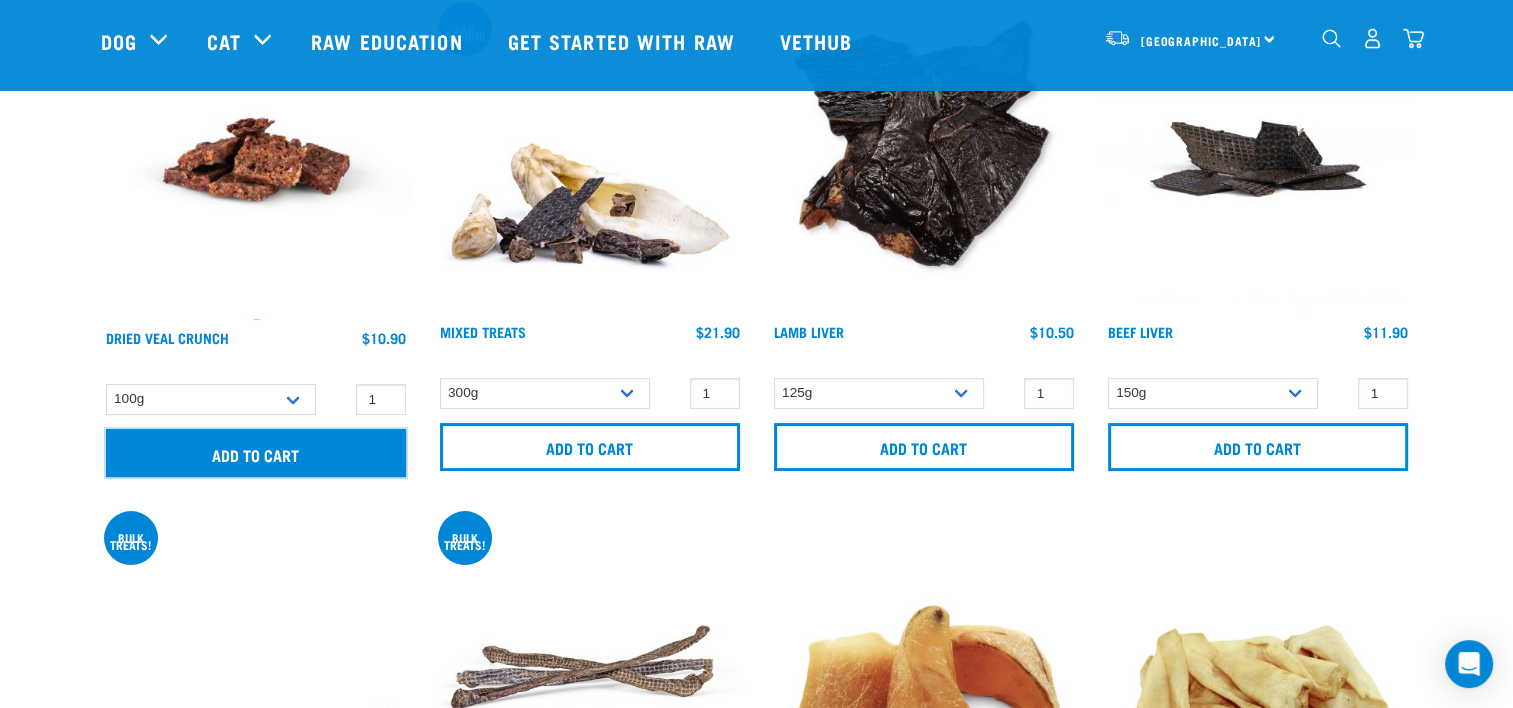 click on "Add to cart" at bounding box center [256, 453] 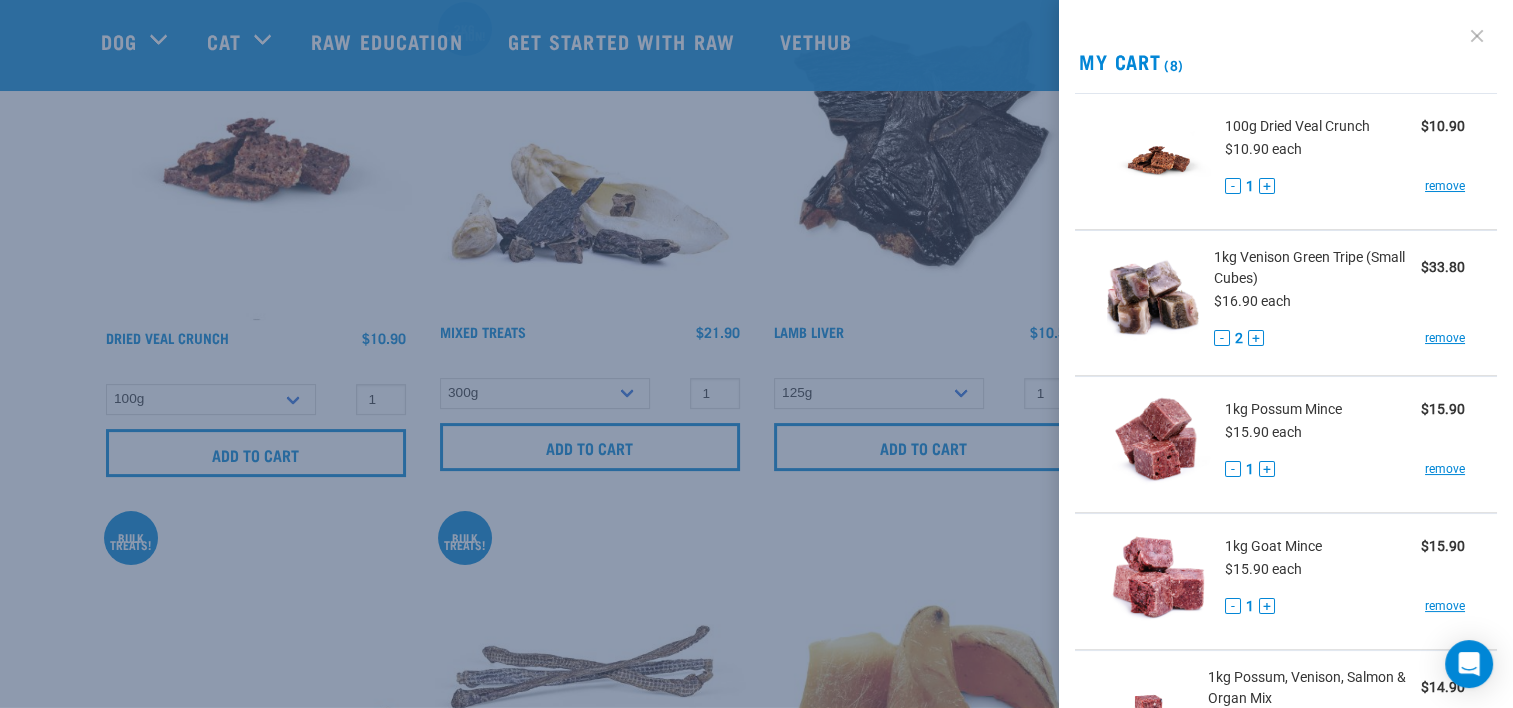 click at bounding box center [1477, 36] 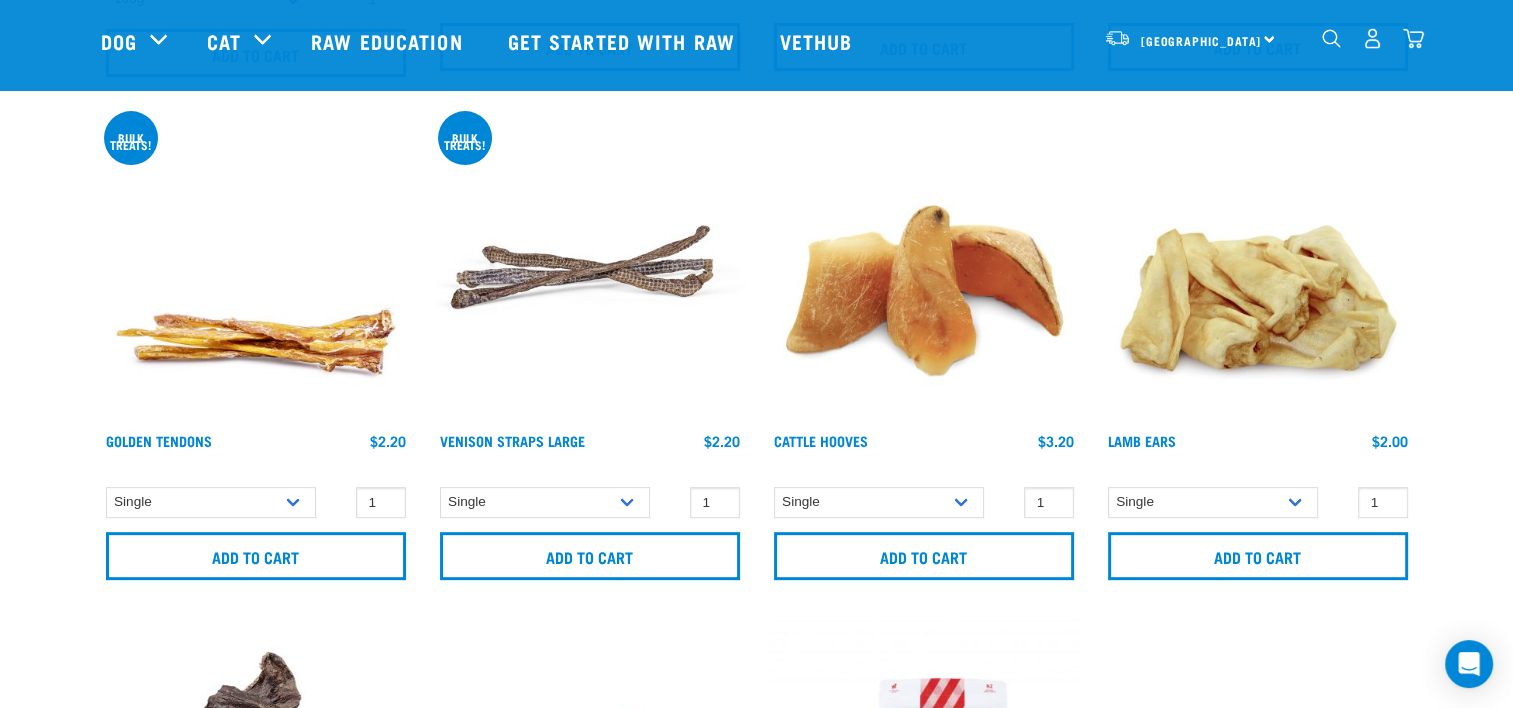 scroll, scrollTop: 800, scrollLeft: 0, axis: vertical 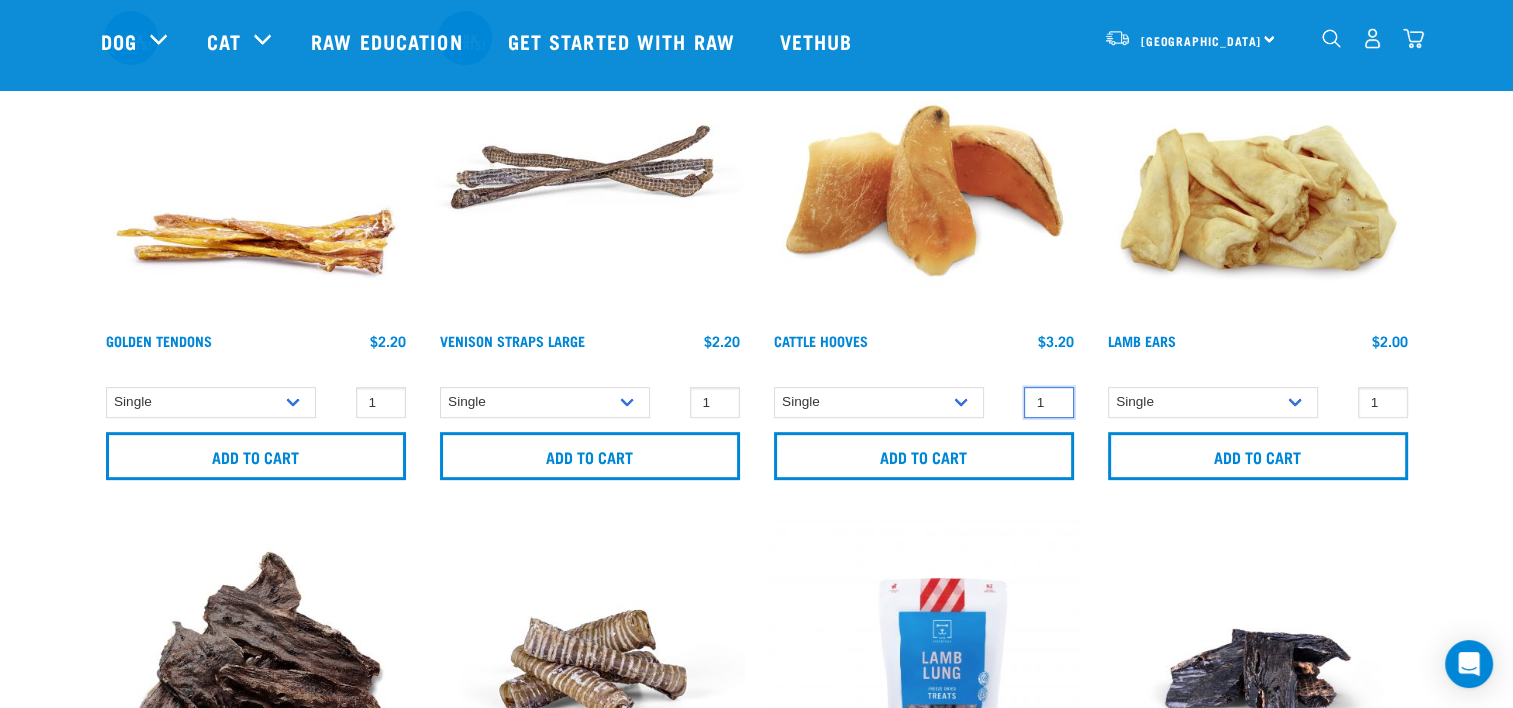 click on "1" at bounding box center [1049, 402] 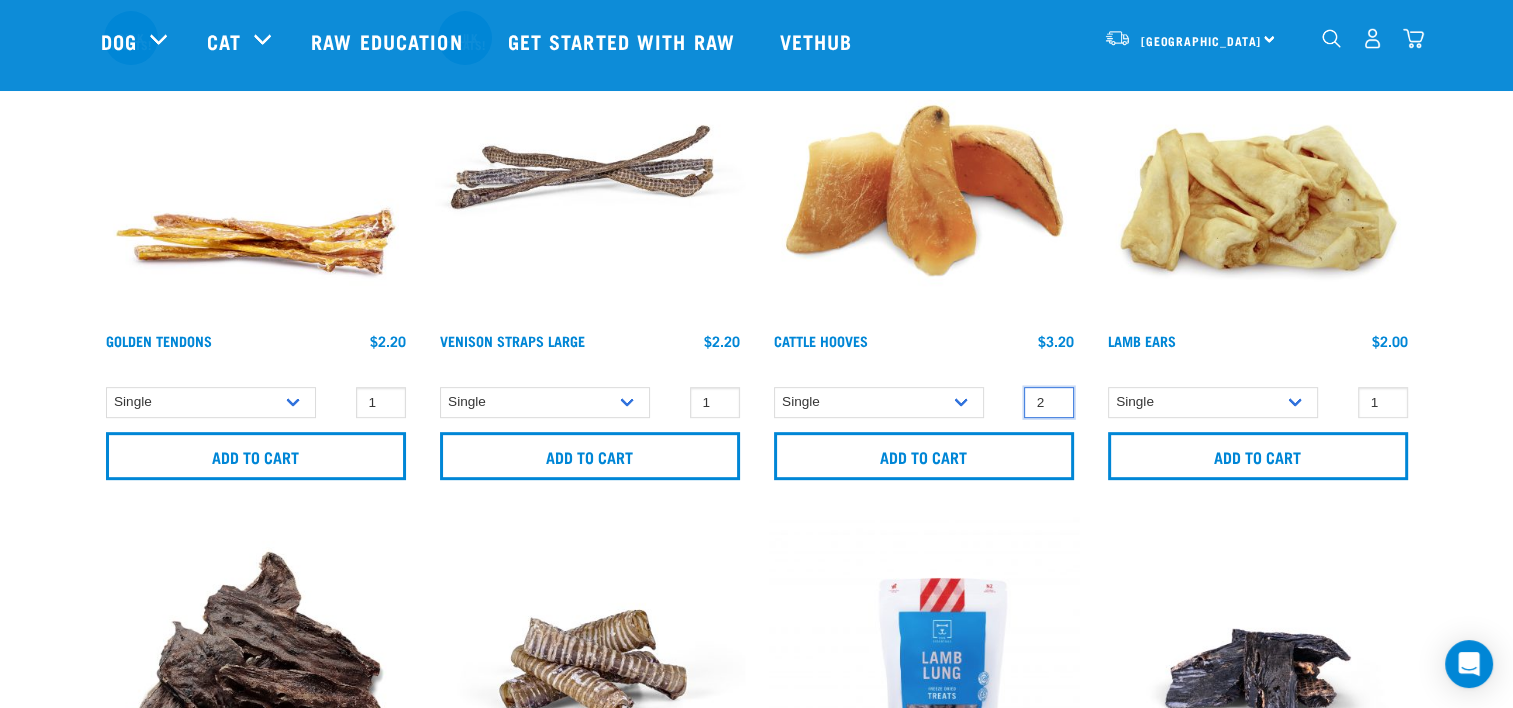 click on "2" at bounding box center [1049, 402] 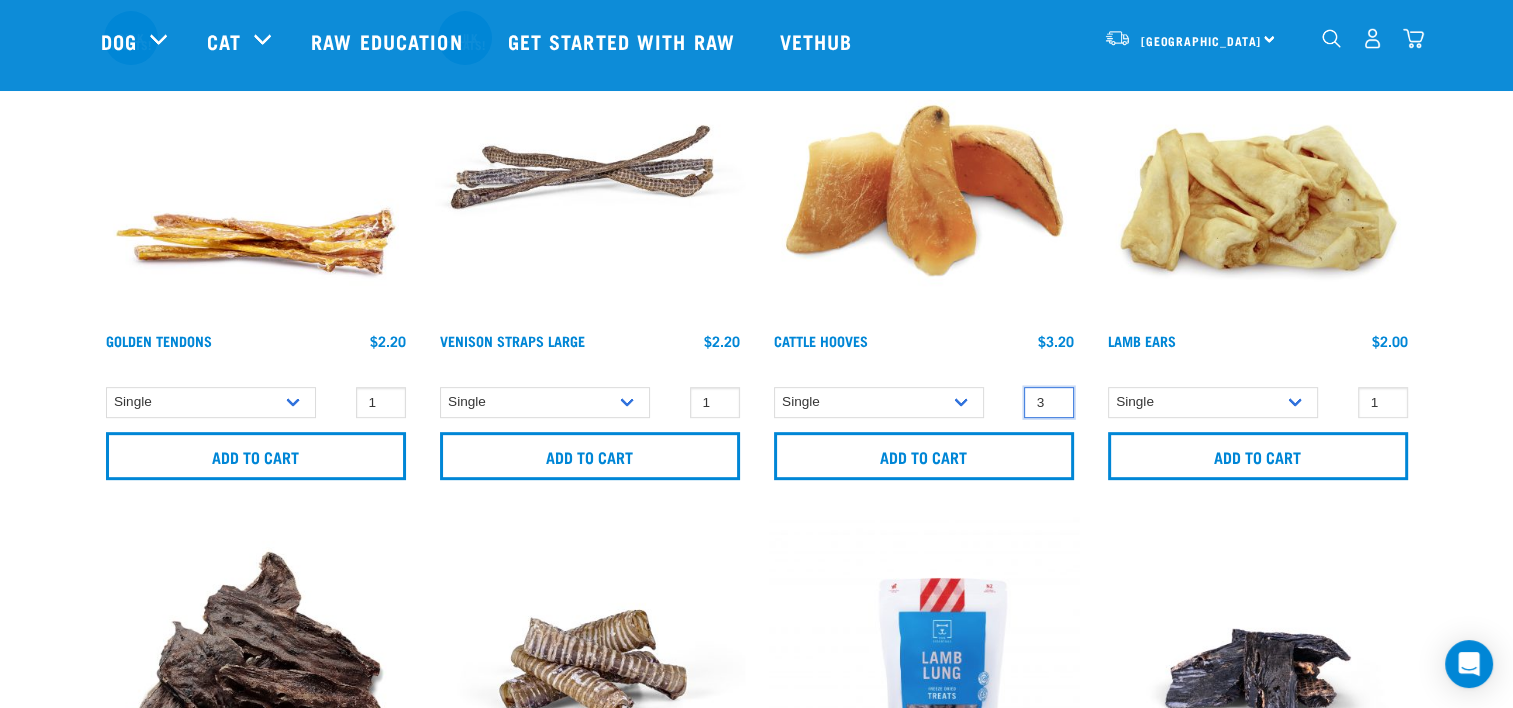 type on "3" 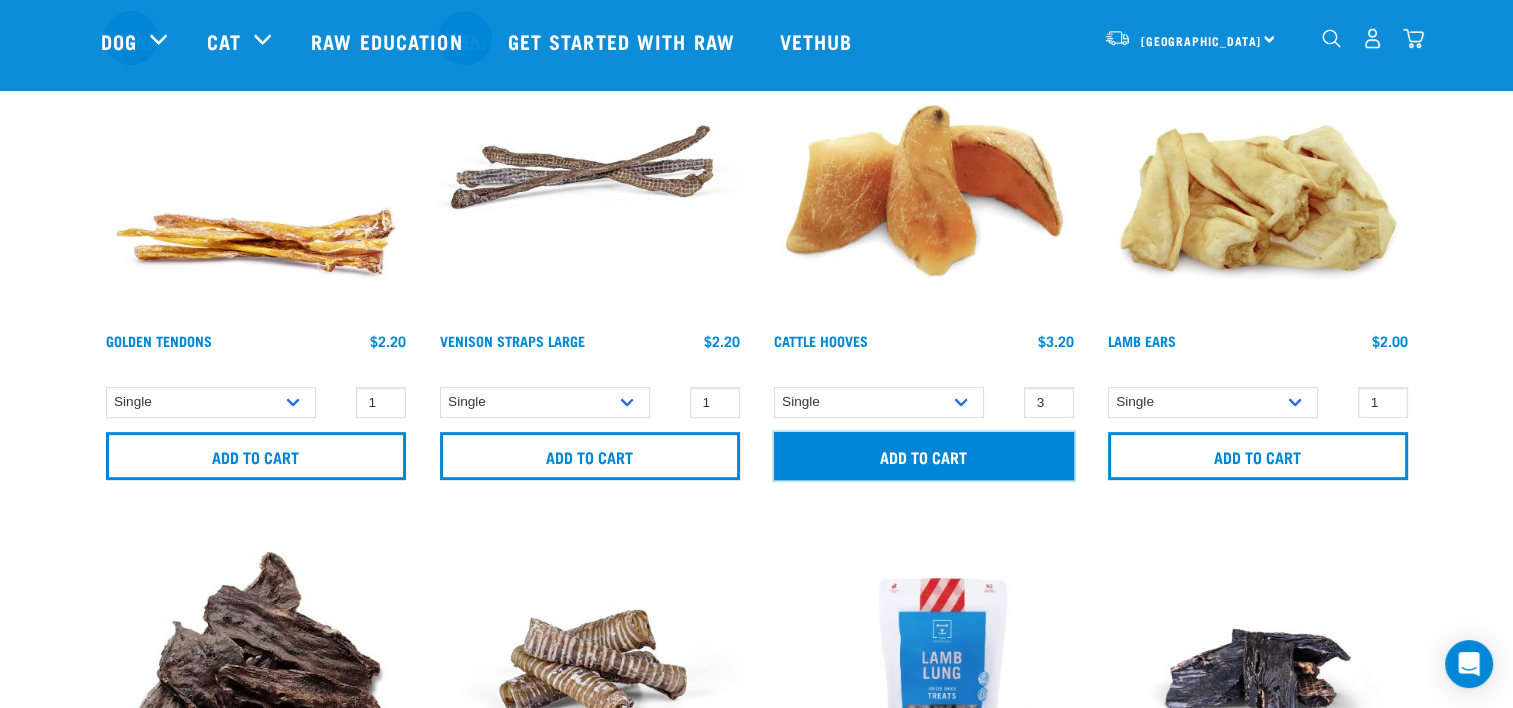 click on "Add to cart" at bounding box center [924, 456] 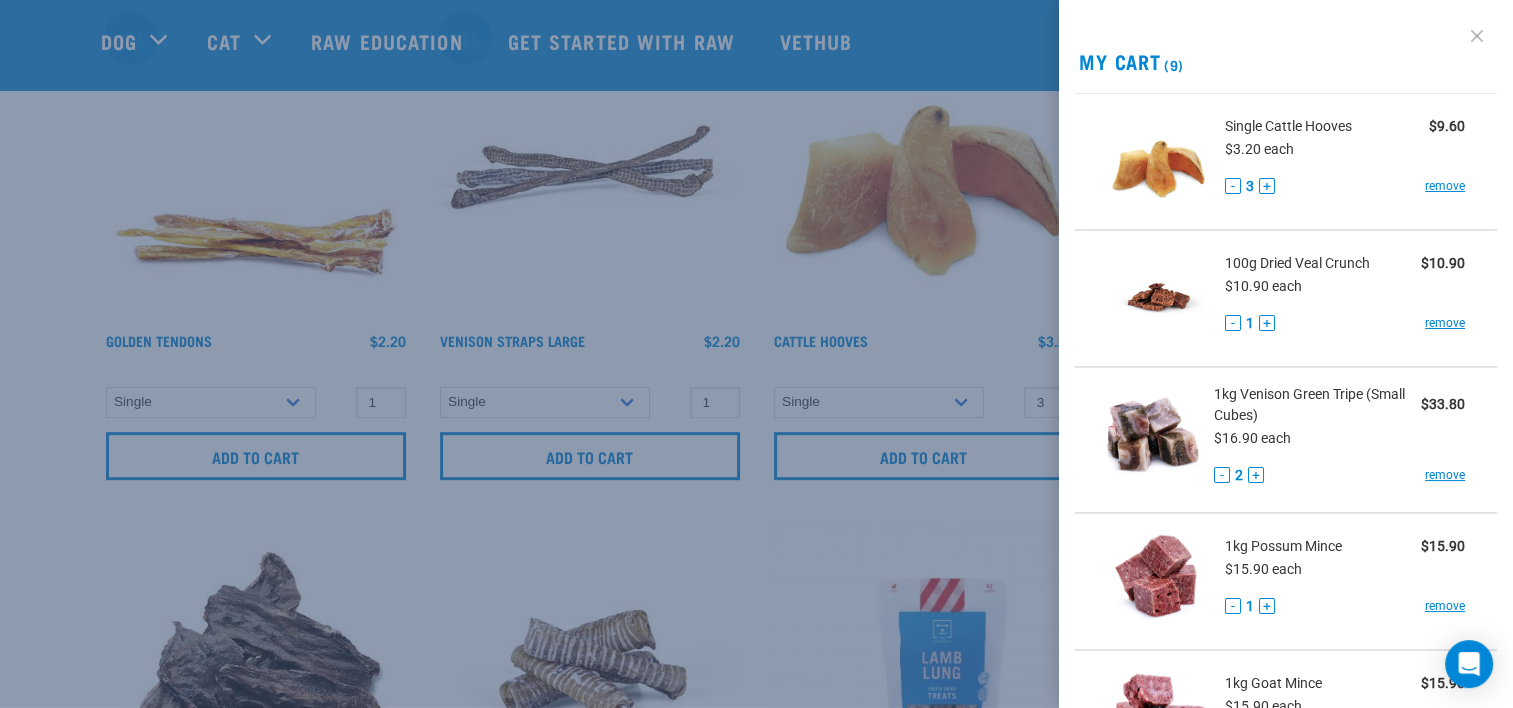 click at bounding box center (1477, 36) 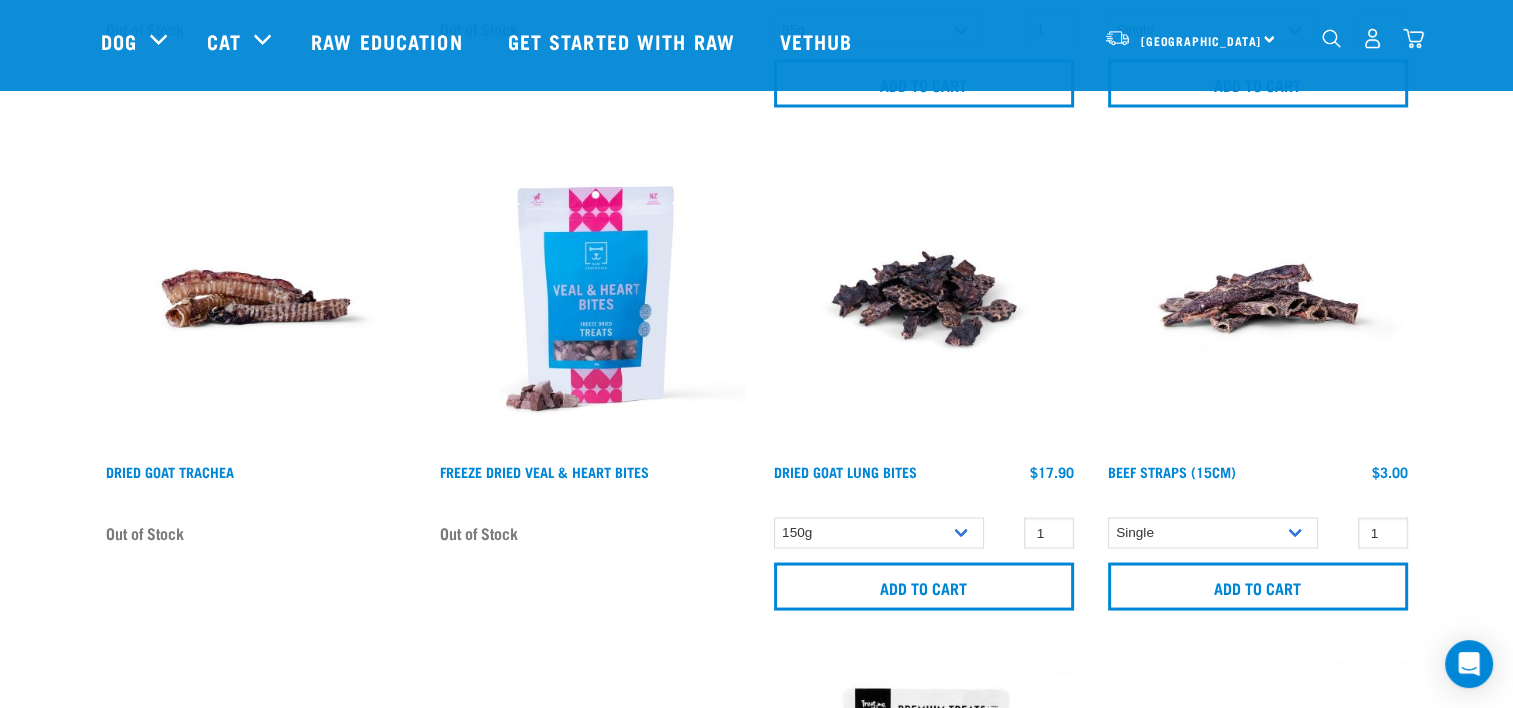 scroll, scrollTop: 3700, scrollLeft: 0, axis: vertical 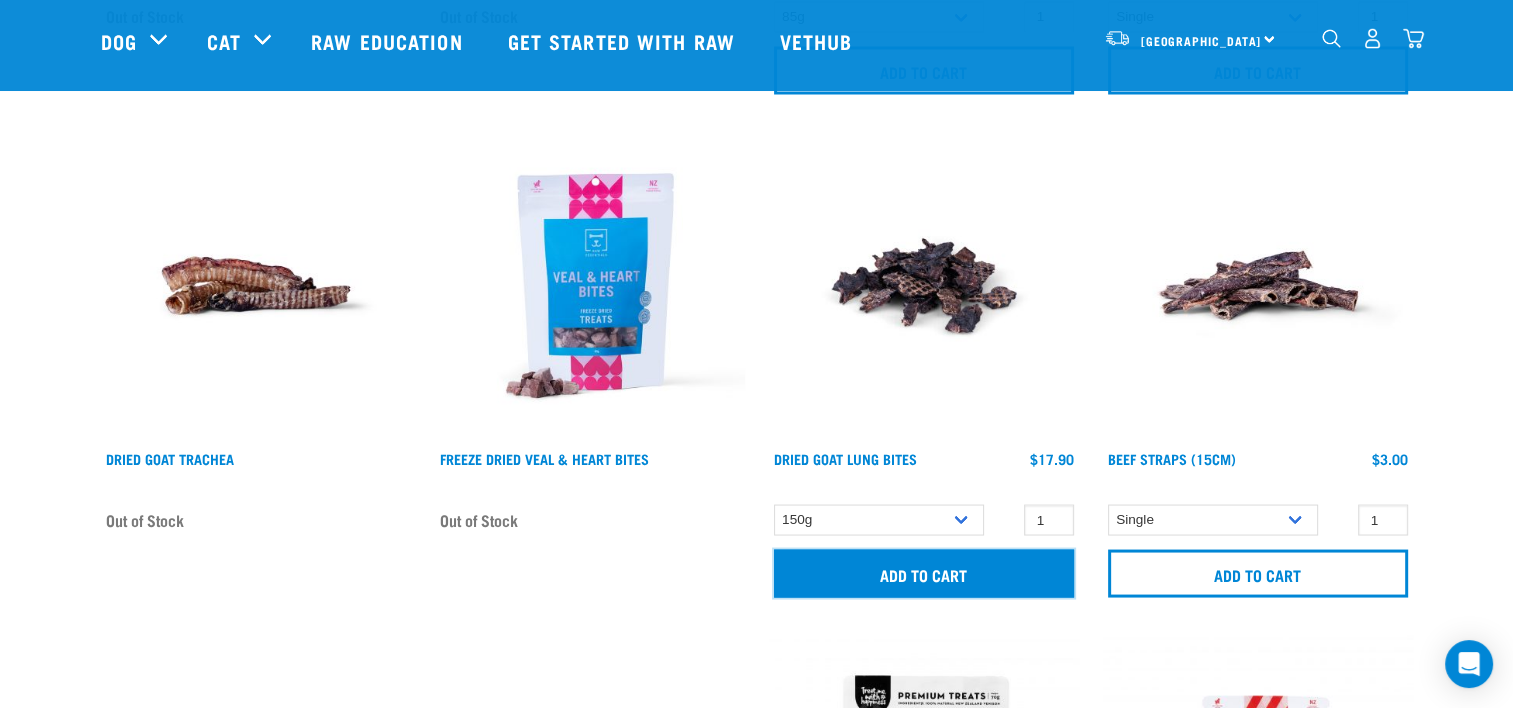 click on "Add to cart" at bounding box center (924, 573) 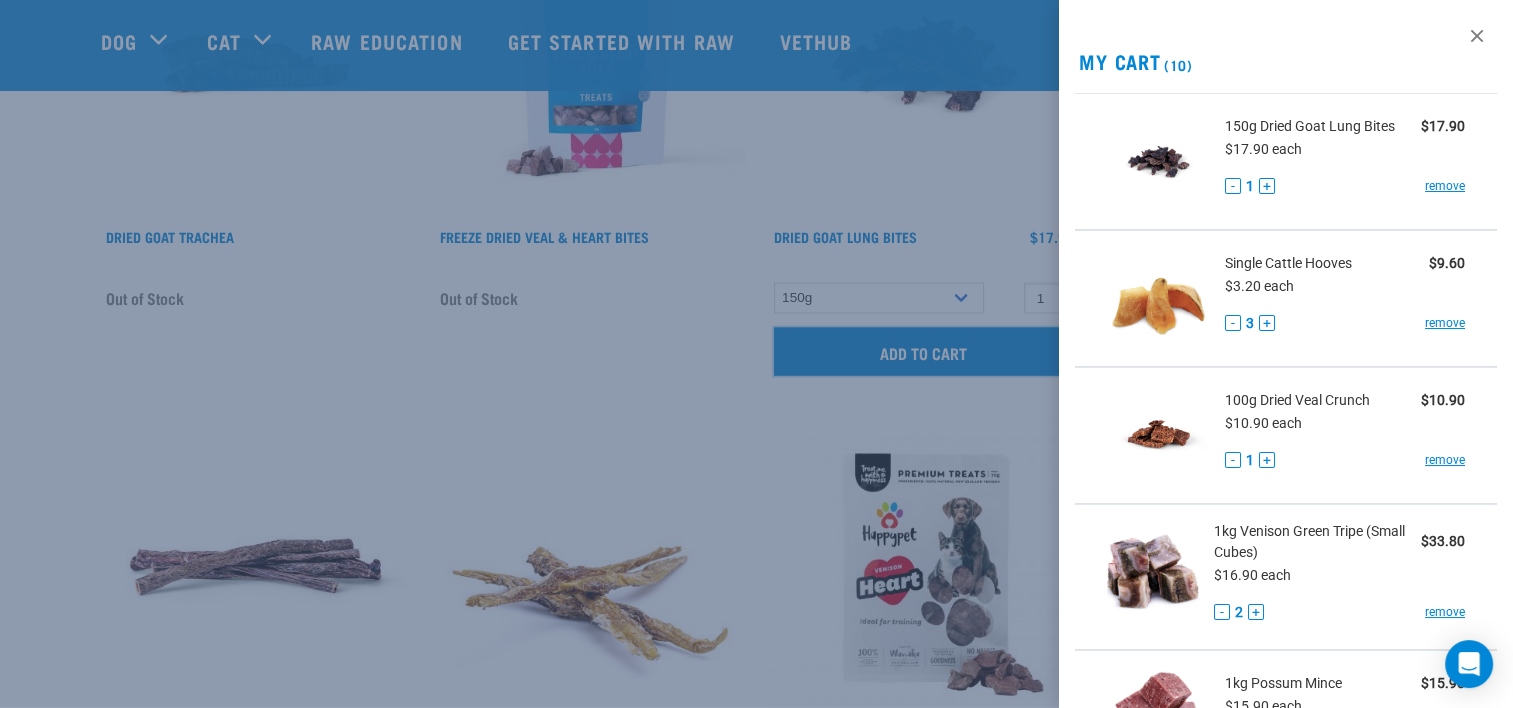 scroll, scrollTop: 4000, scrollLeft: 0, axis: vertical 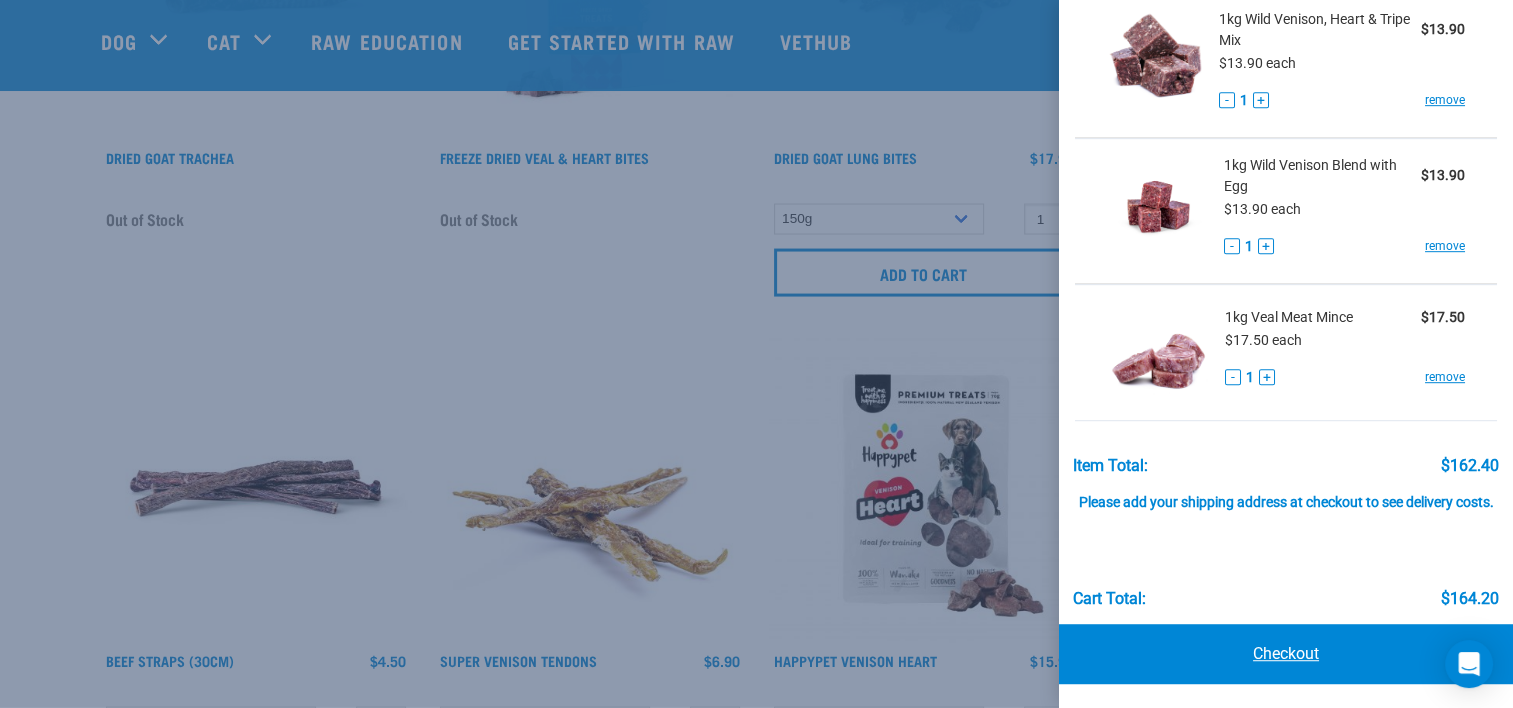 click on "Checkout" at bounding box center (1286, 654) 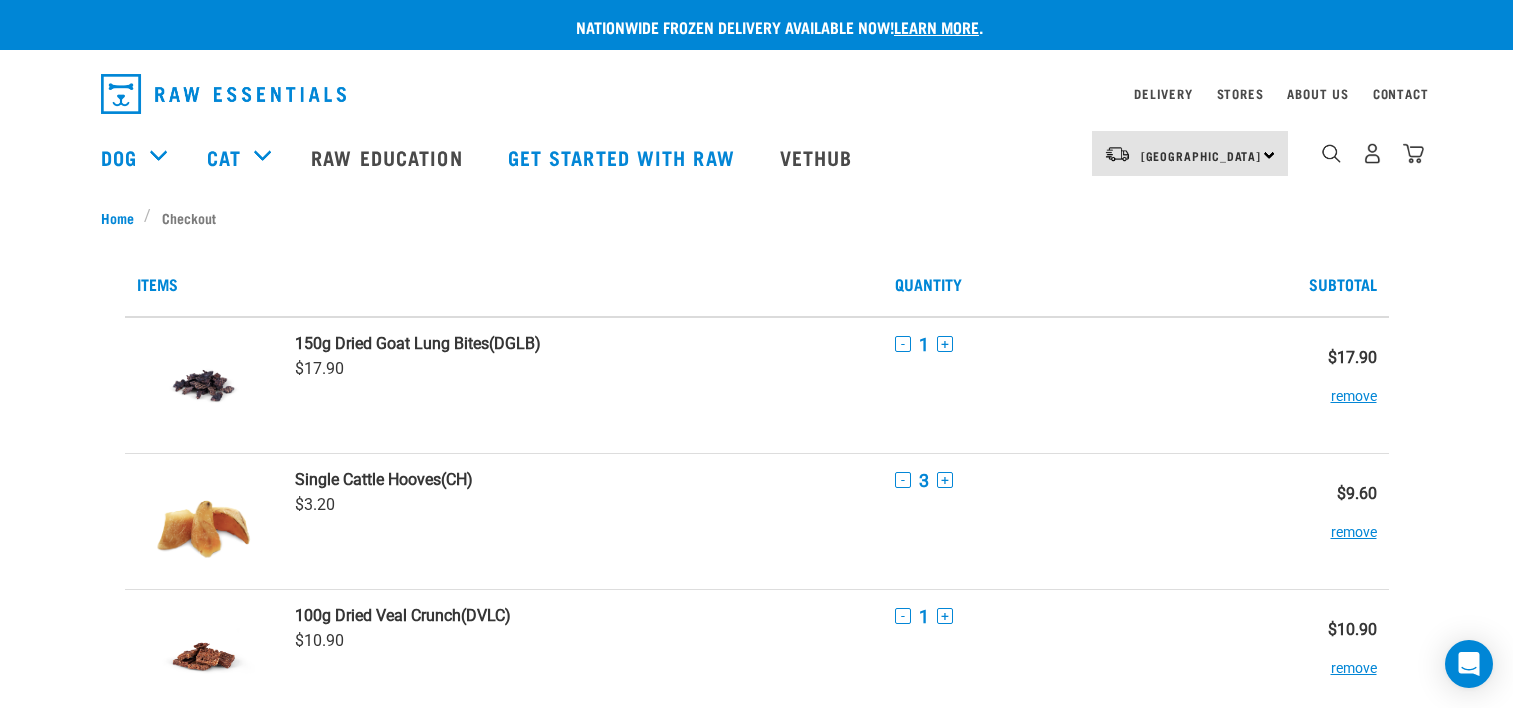 scroll, scrollTop: 0, scrollLeft: 0, axis: both 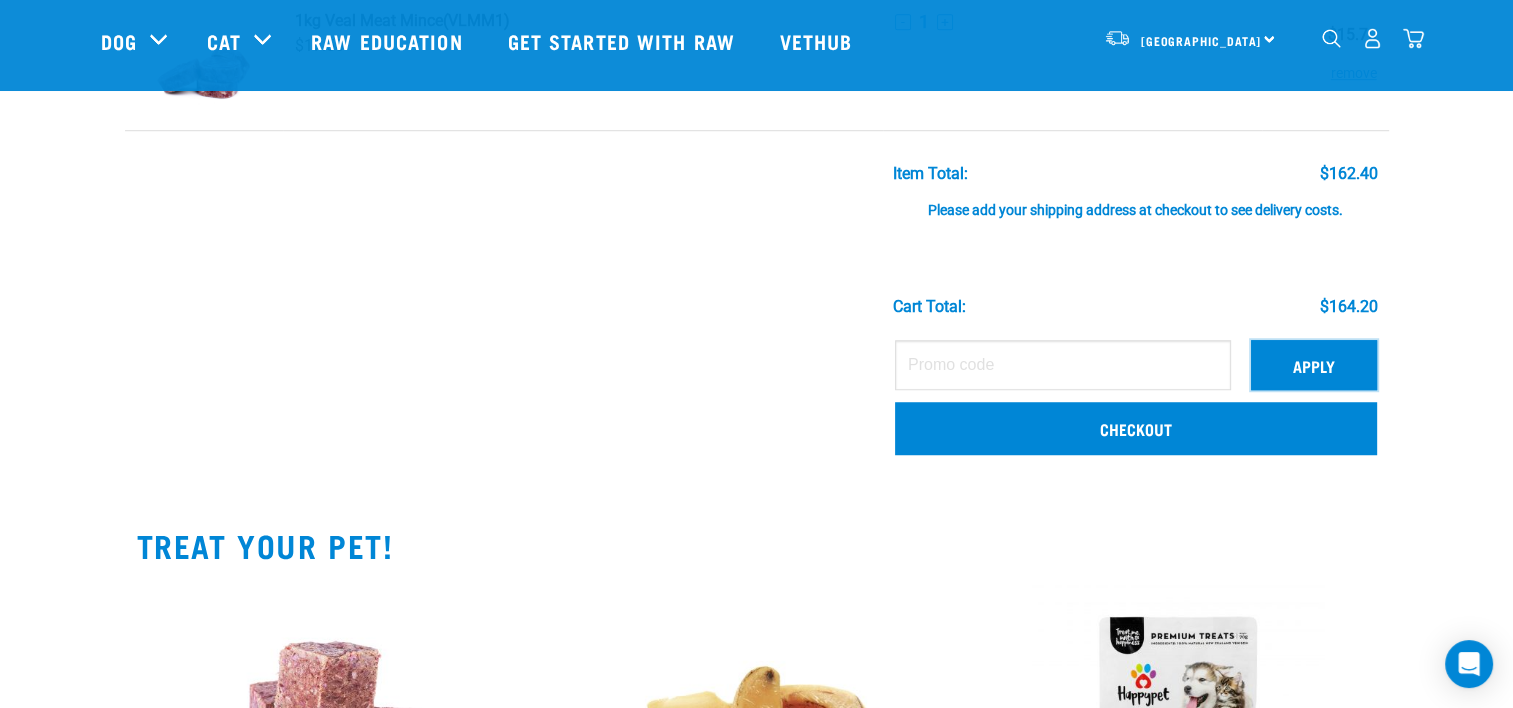 click on "Apply" at bounding box center [1314, 365] 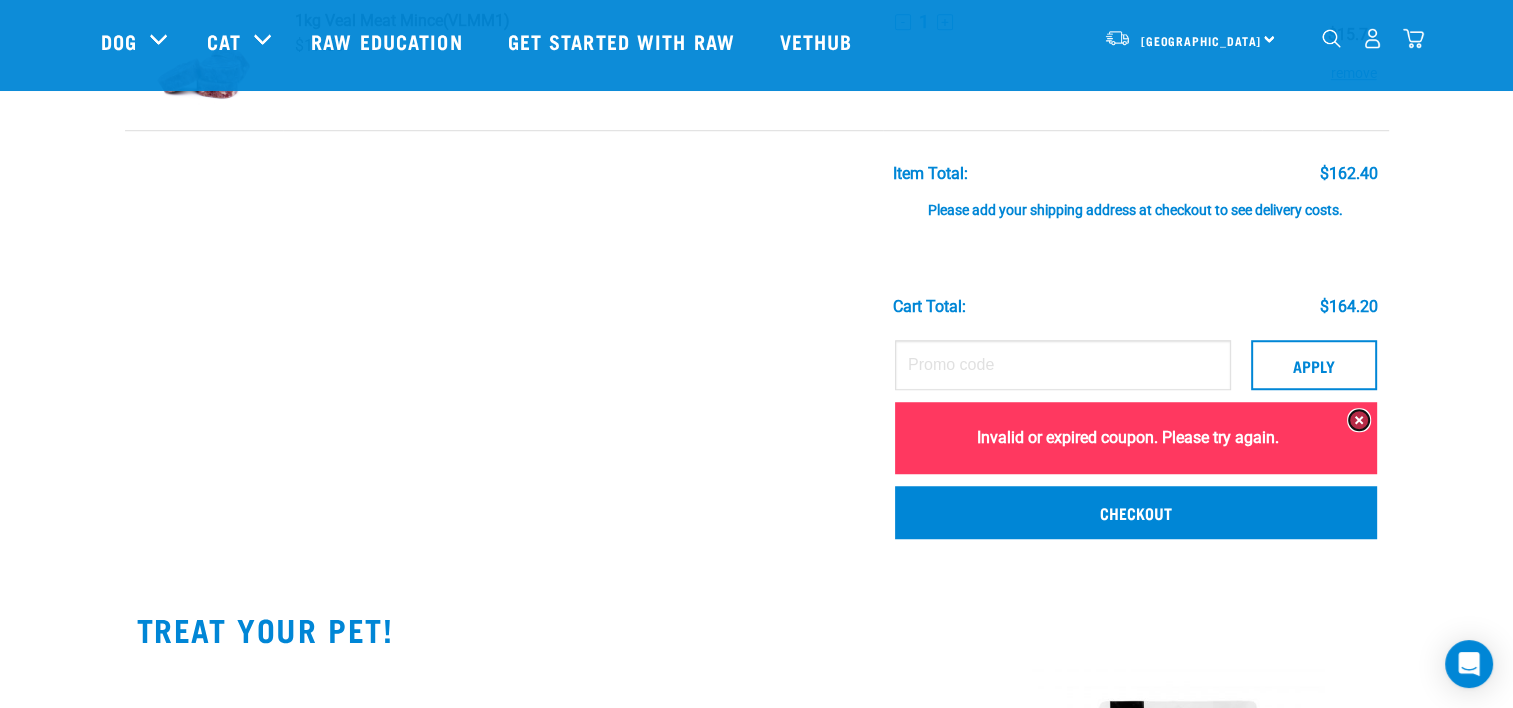 click at bounding box center [1359, 420] 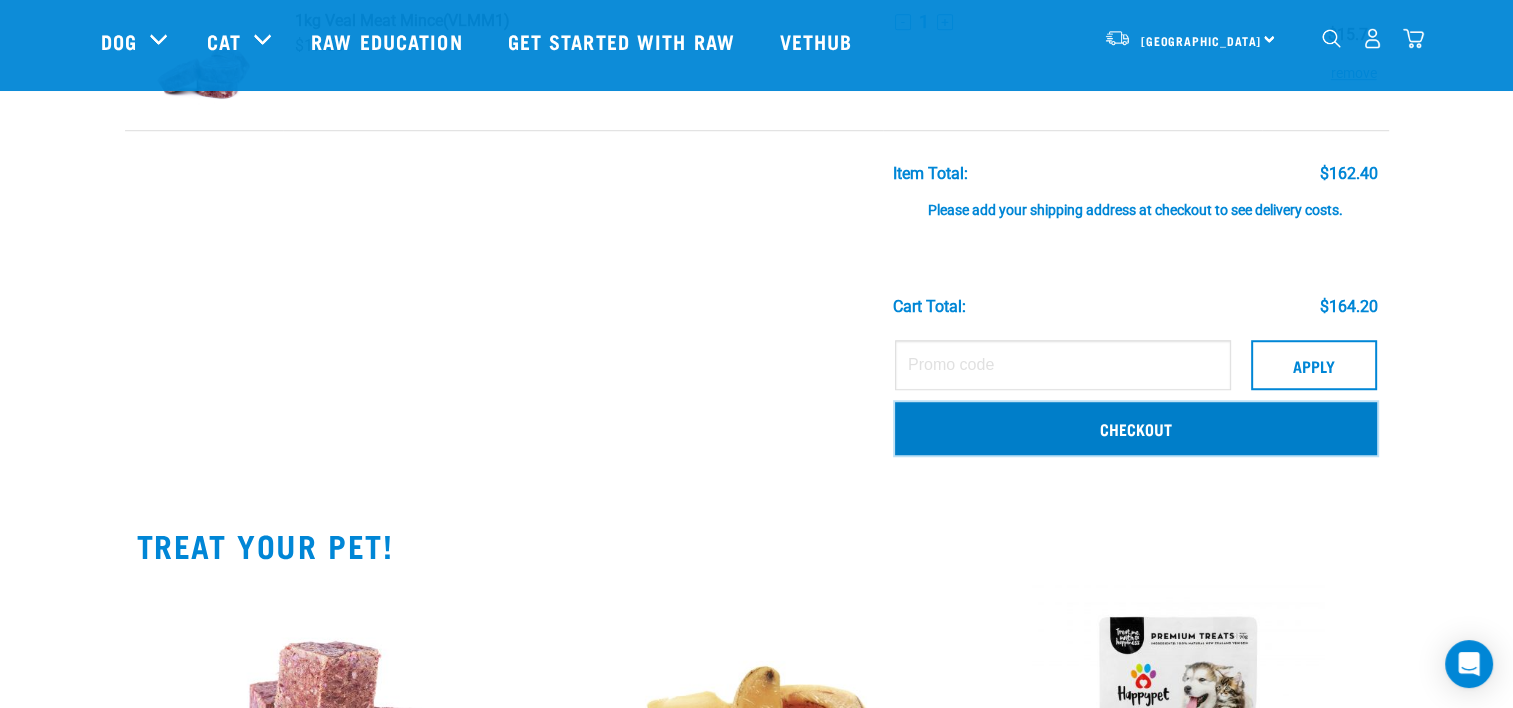 click on "Checkout" at bounding box center (1136, 428) 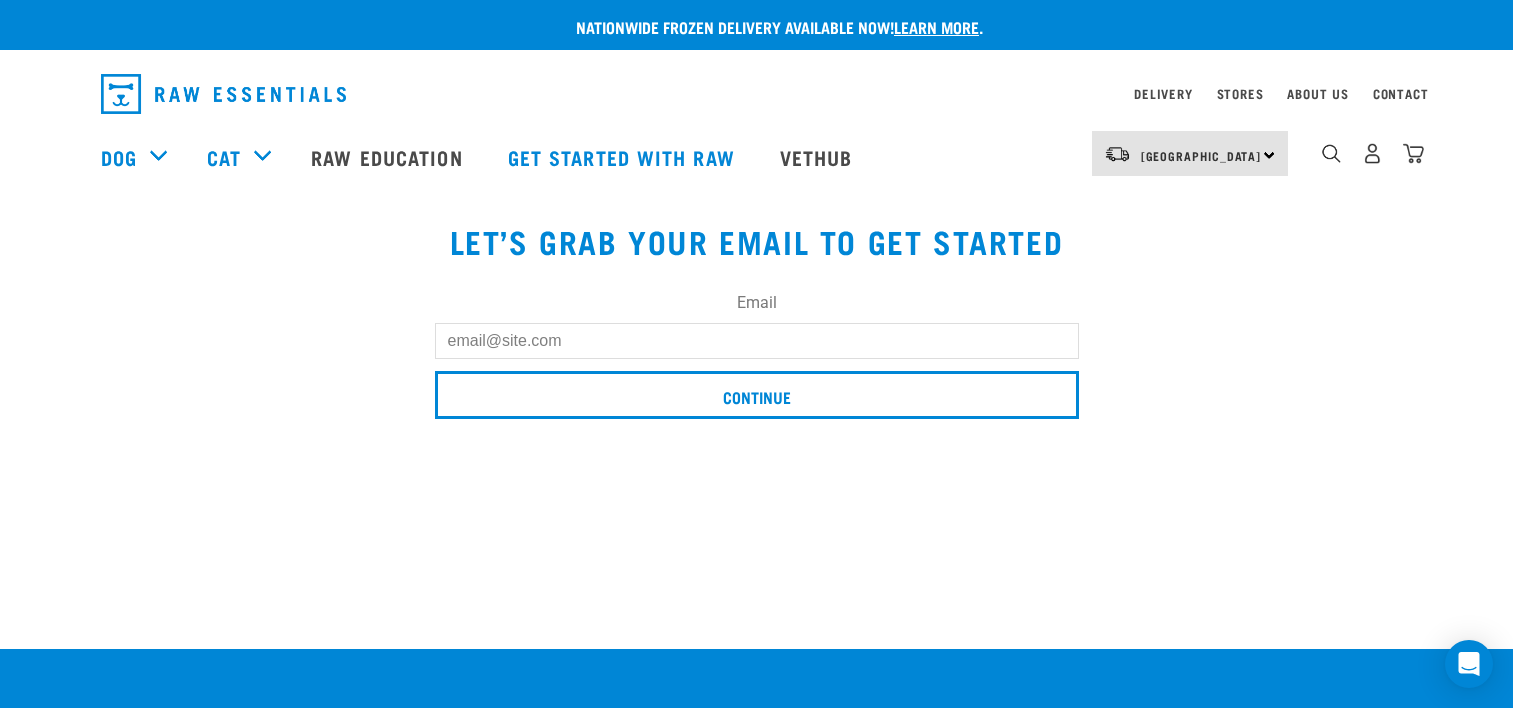 scroll, scrollTop: 0, scrollLeft: 0, axis: both 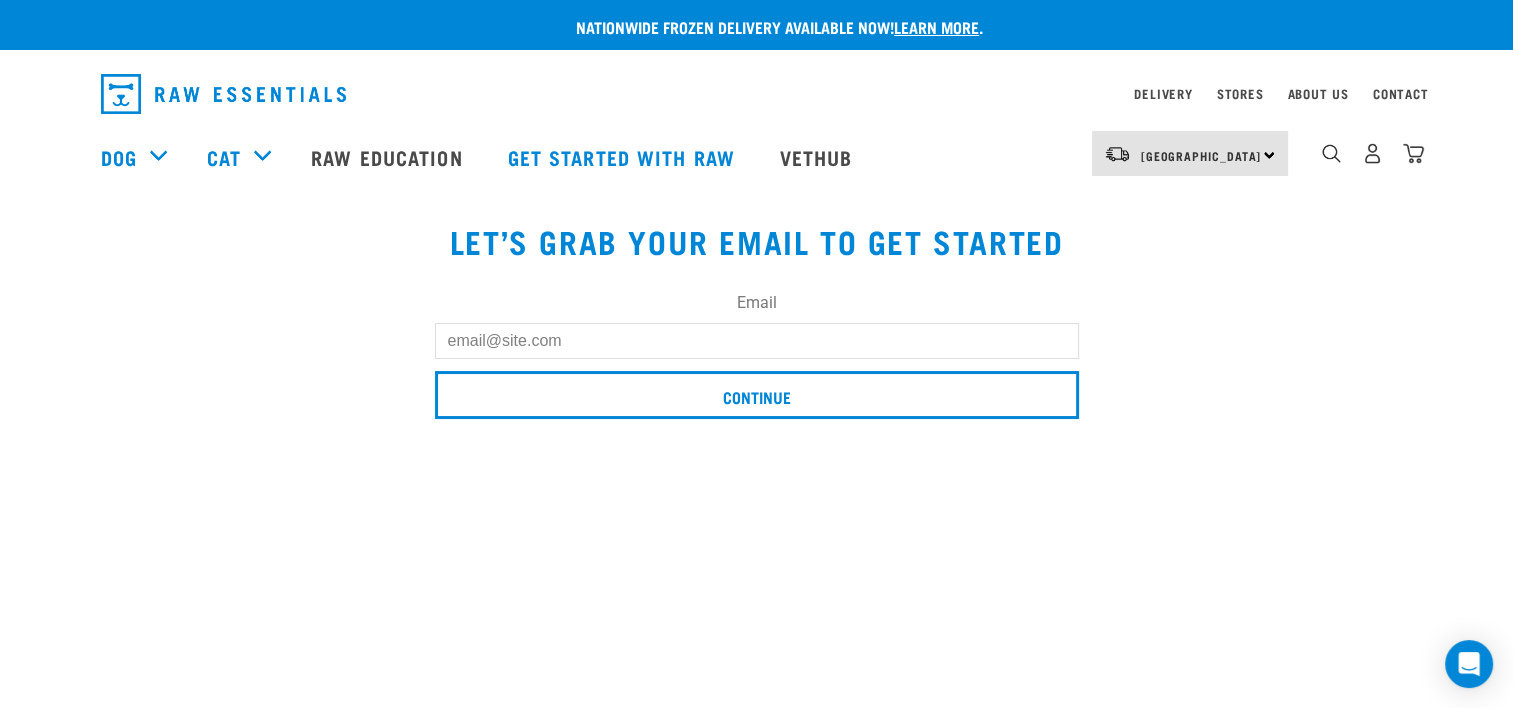 click on "Email" at bounding box center [757, 341] 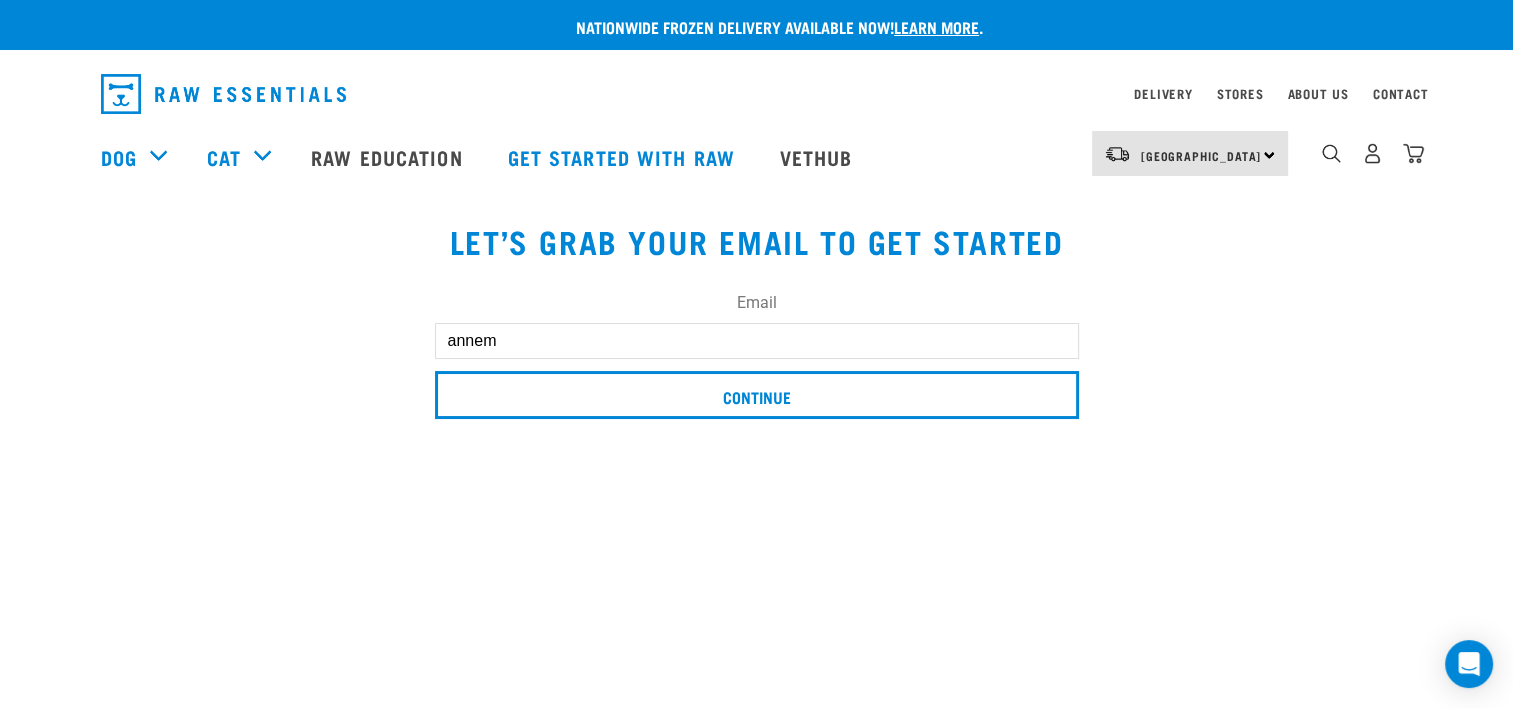 type on "[EMAIL_ADDRESS][DOMAIN_NAME]" 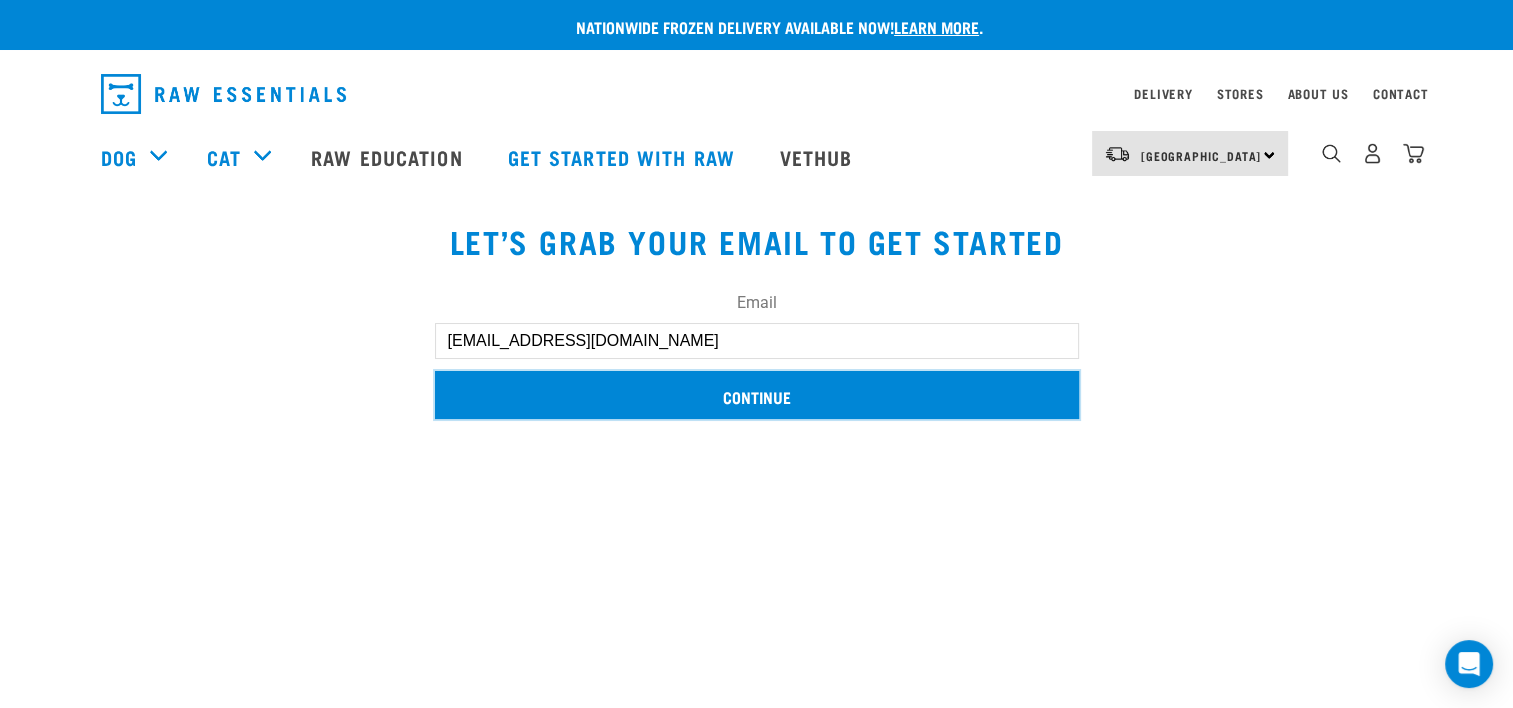 click on "Continue" at bounding box center (757, 395) 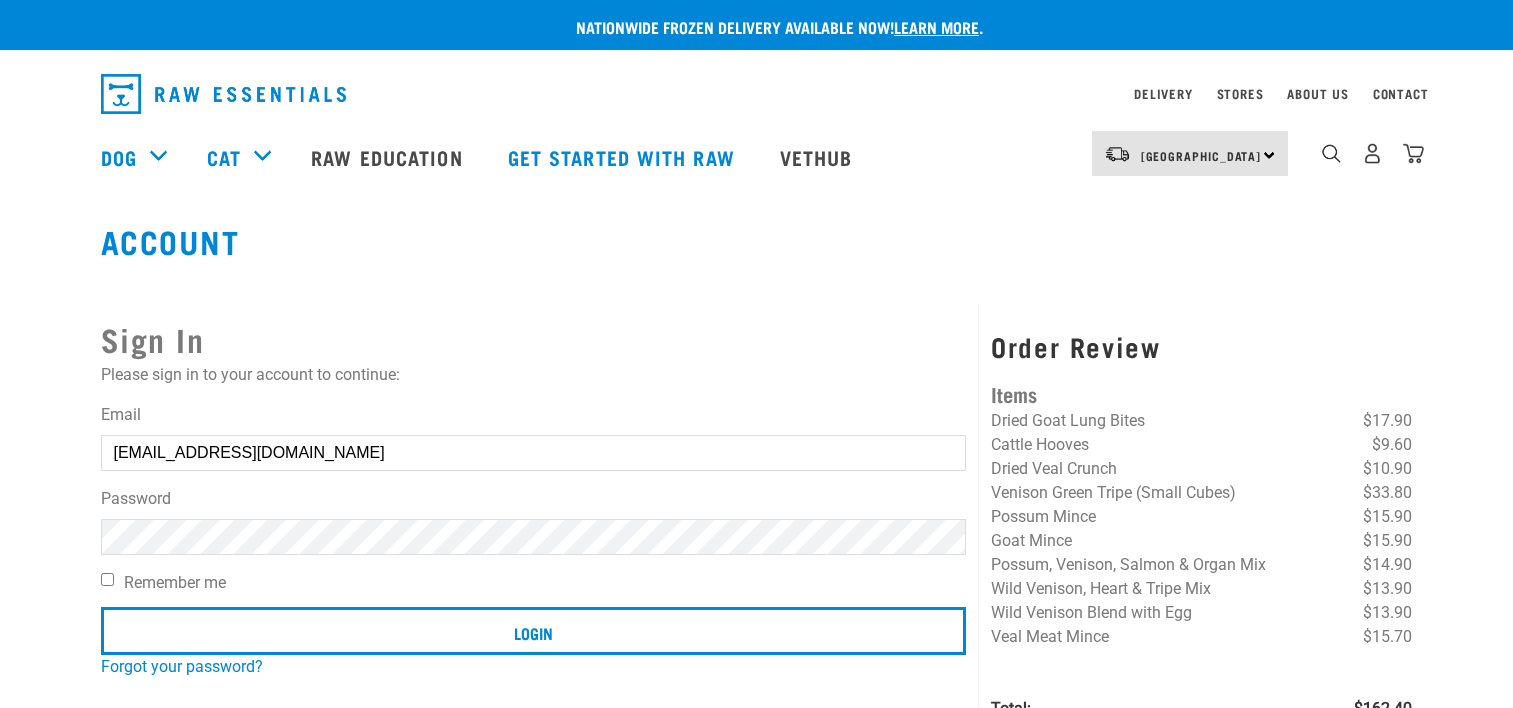 scroll, scrollTop: 0, scrollLeft: 0, axis: both 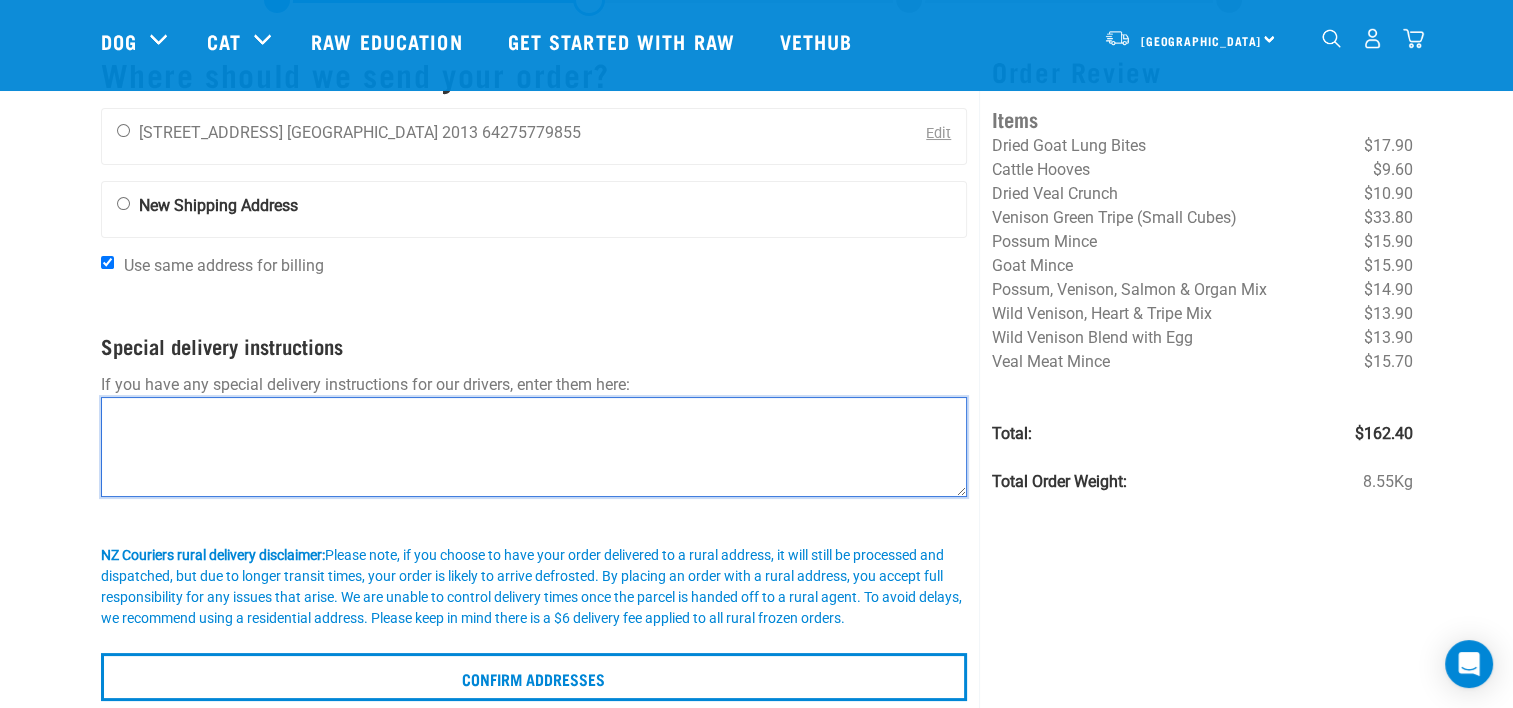 click at bounding box center (534, 447) 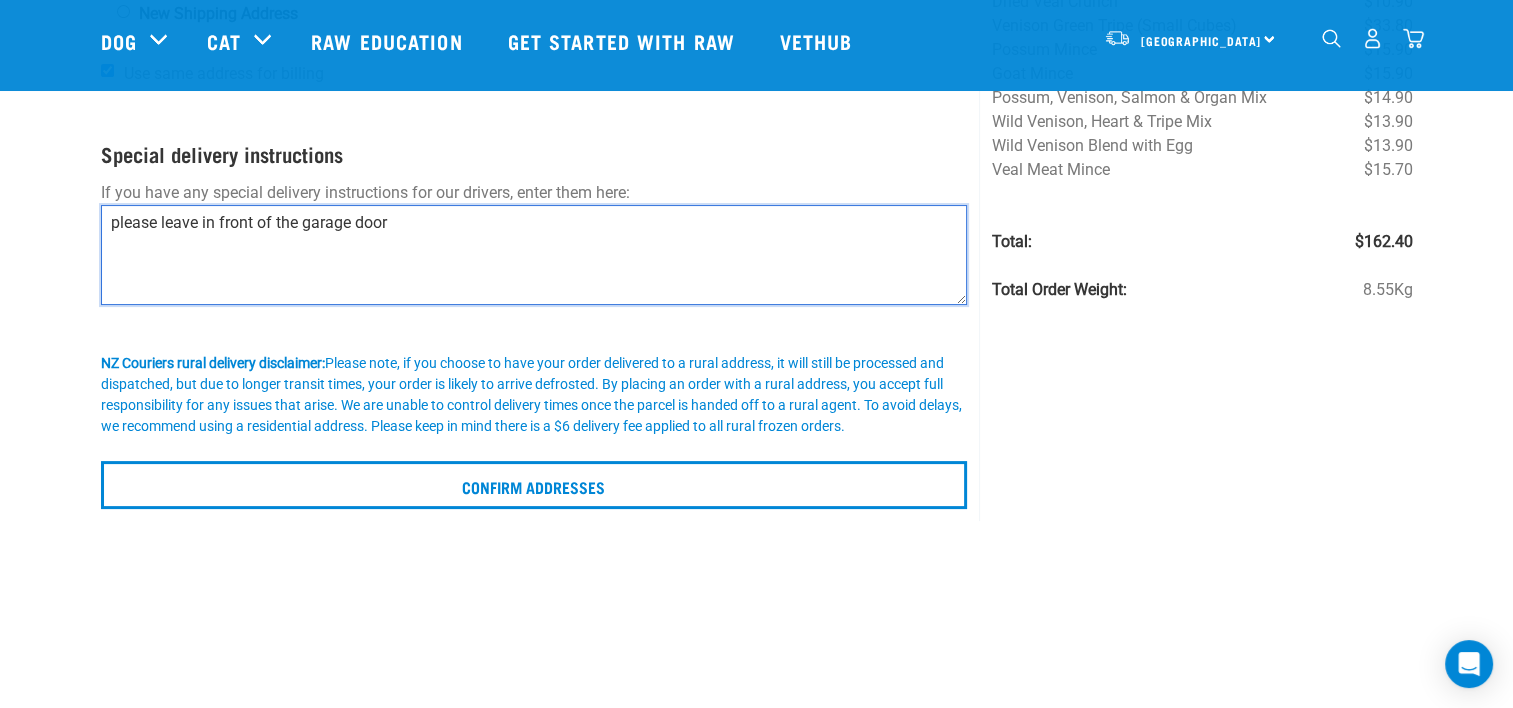 scroll, scrollTop: 300, scrollLeft: 0, axis: vertical 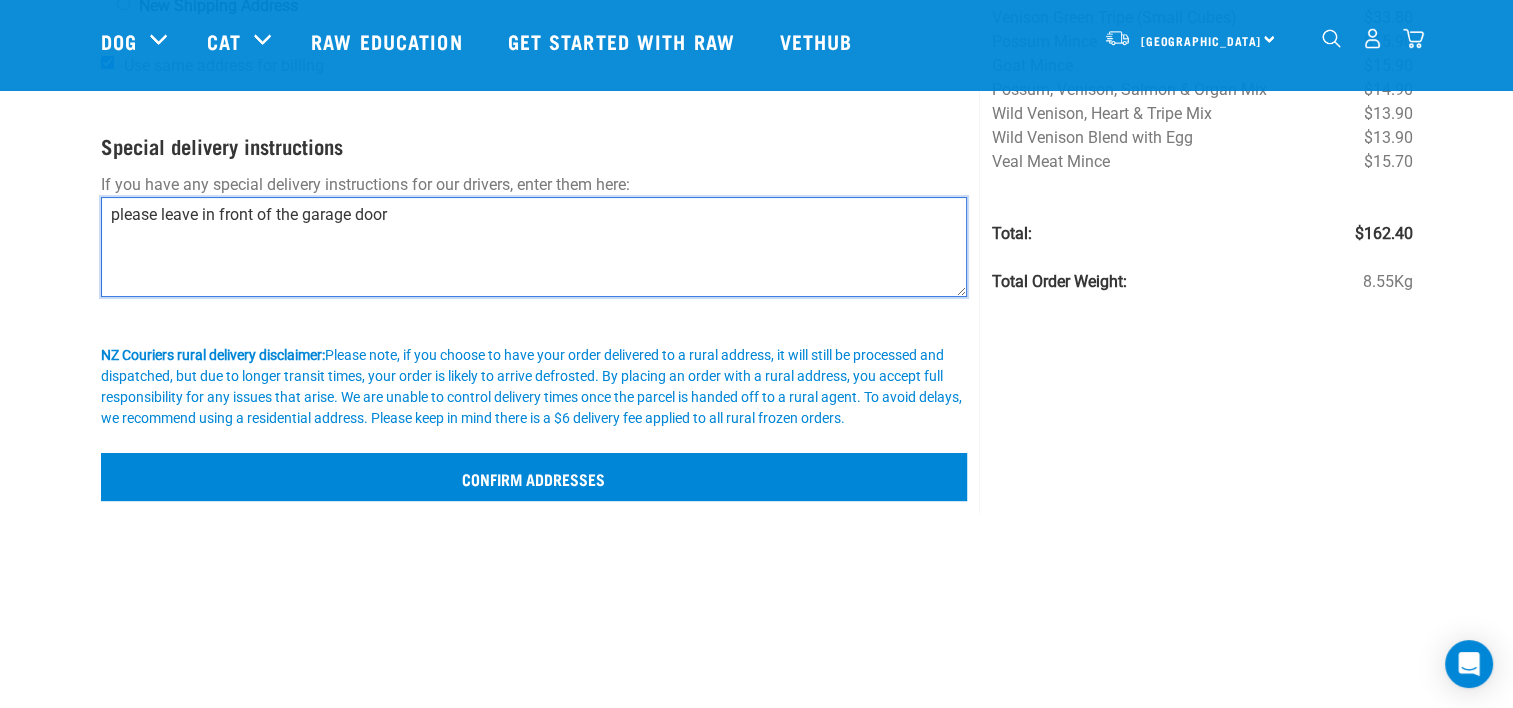 type on "please leave in front of the garage door" 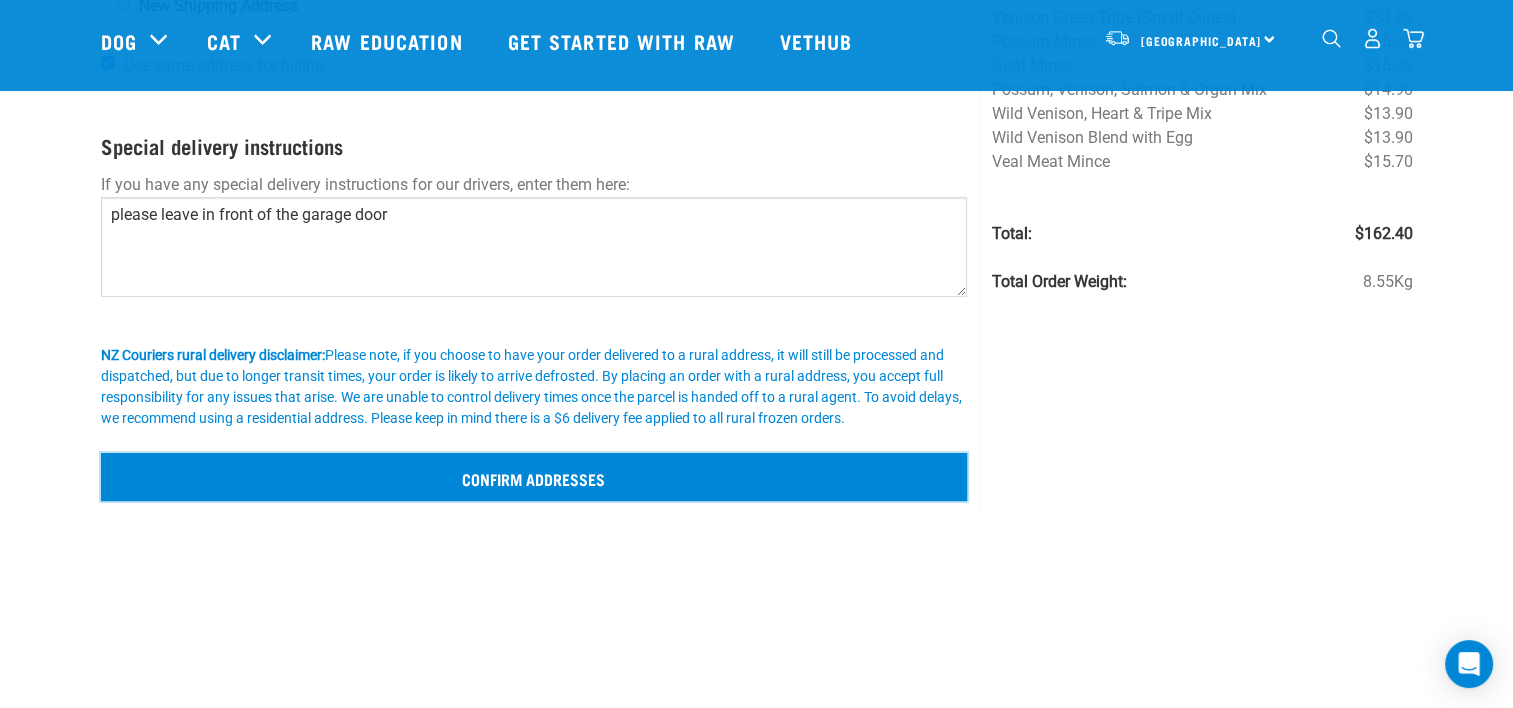 click on "Confirm addresses" at bounding box center (534, 477) 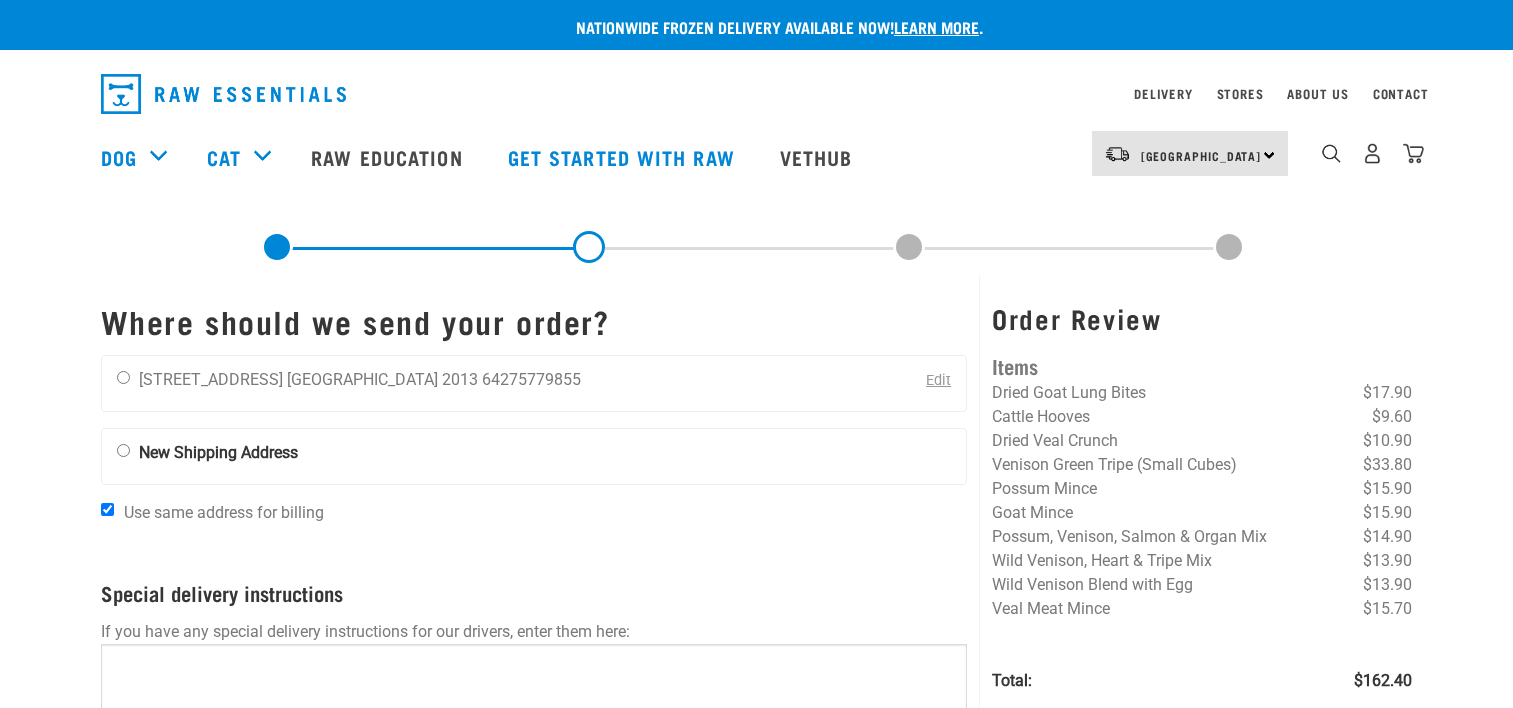 scroll, scrollTop: 0, scrollLeft: 0, axis: both 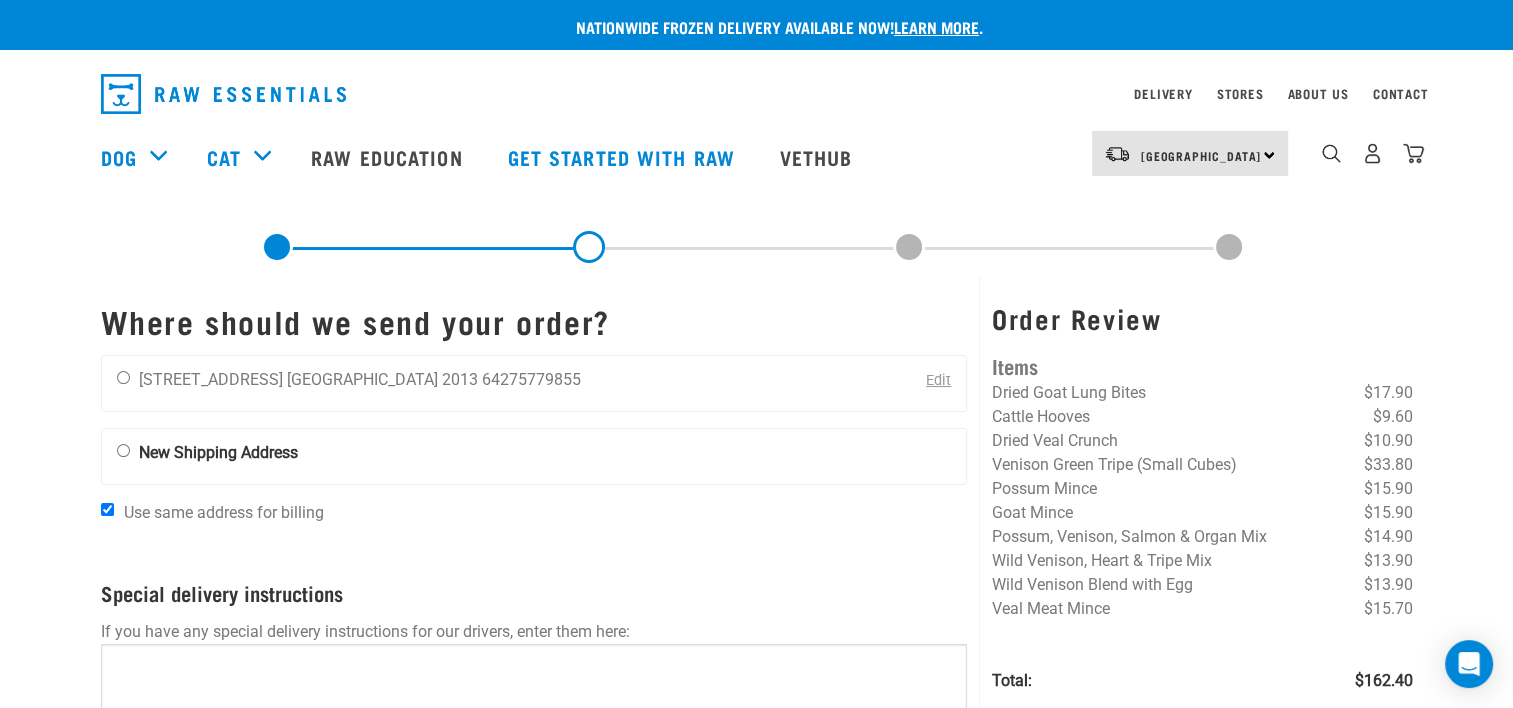 click at bounding box center (129, 150) 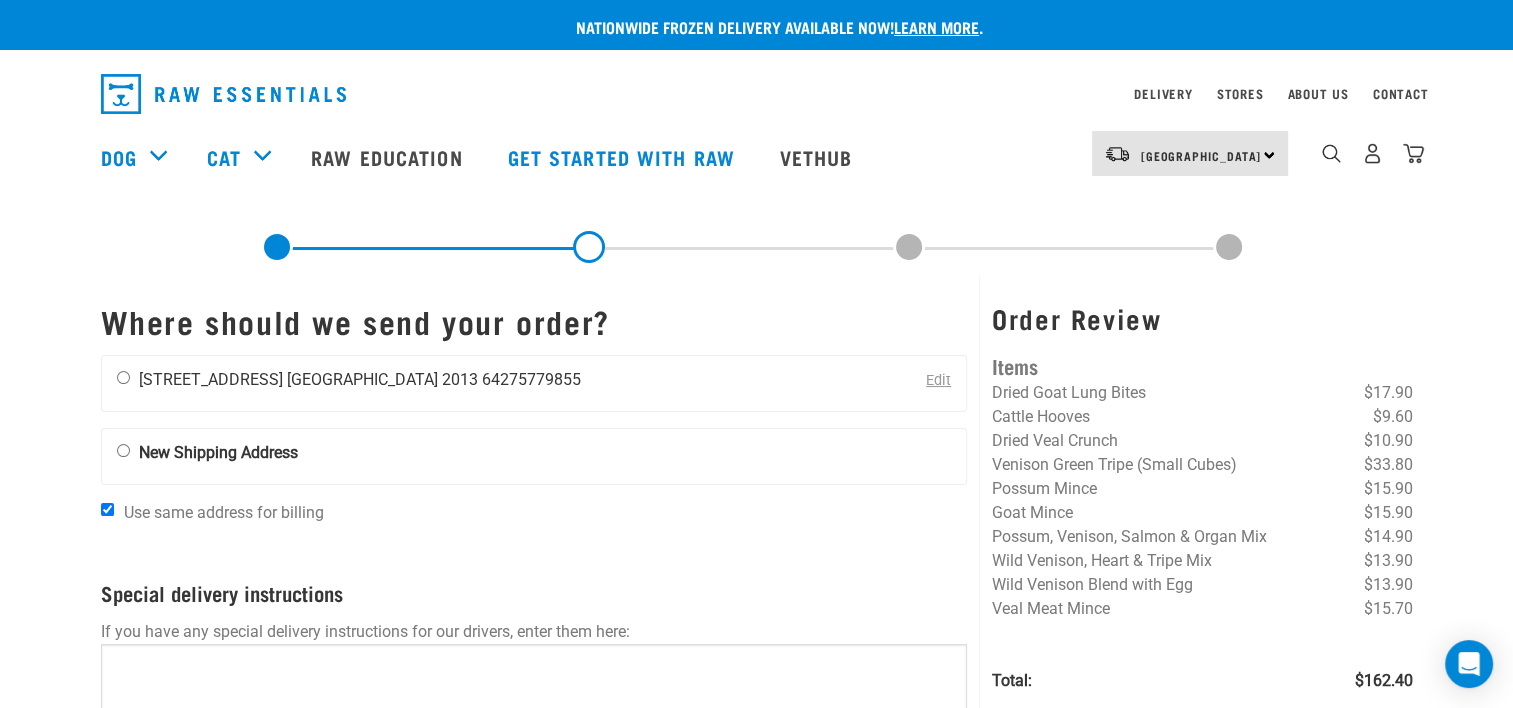 click at bounding box center (123, 377) 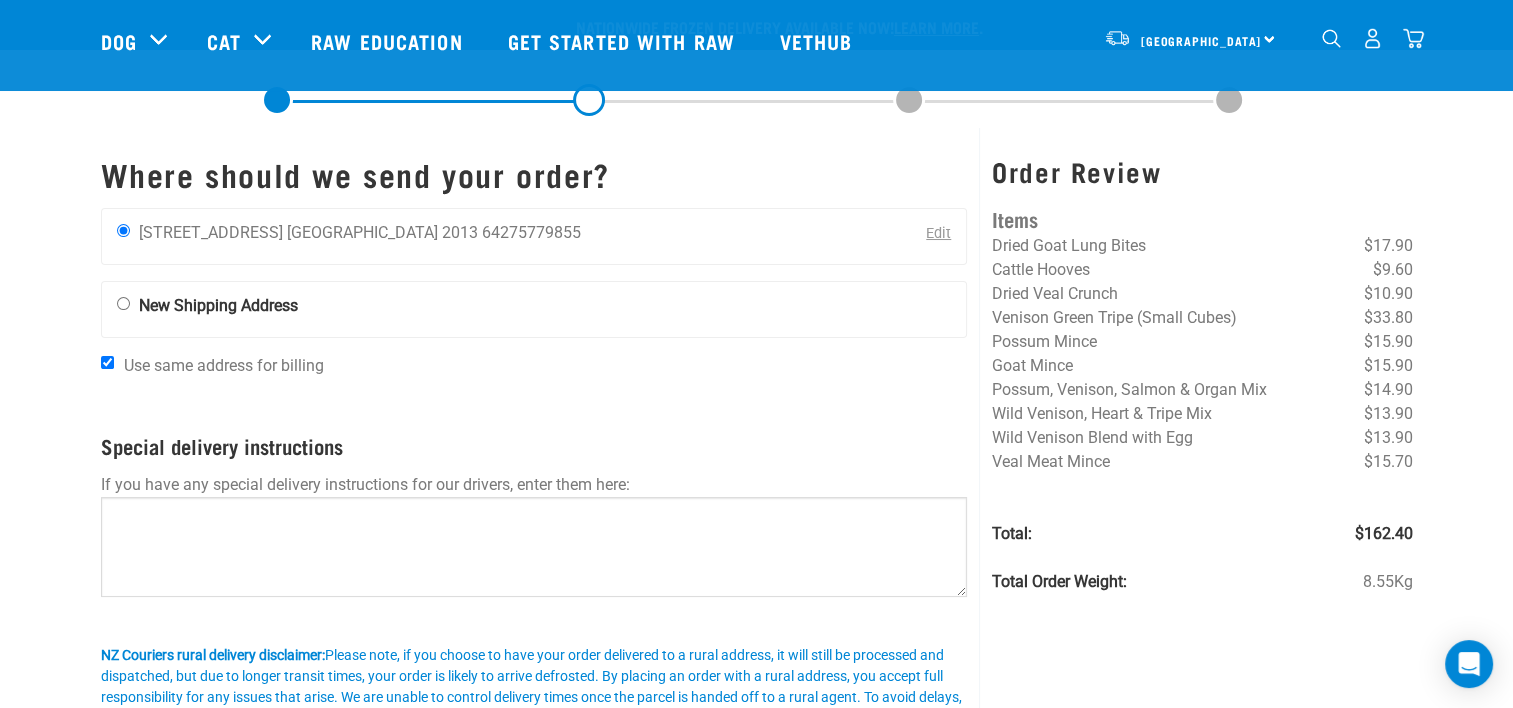 scroll, scrollTop: 200, scrollLeft: 0, axis: vertical 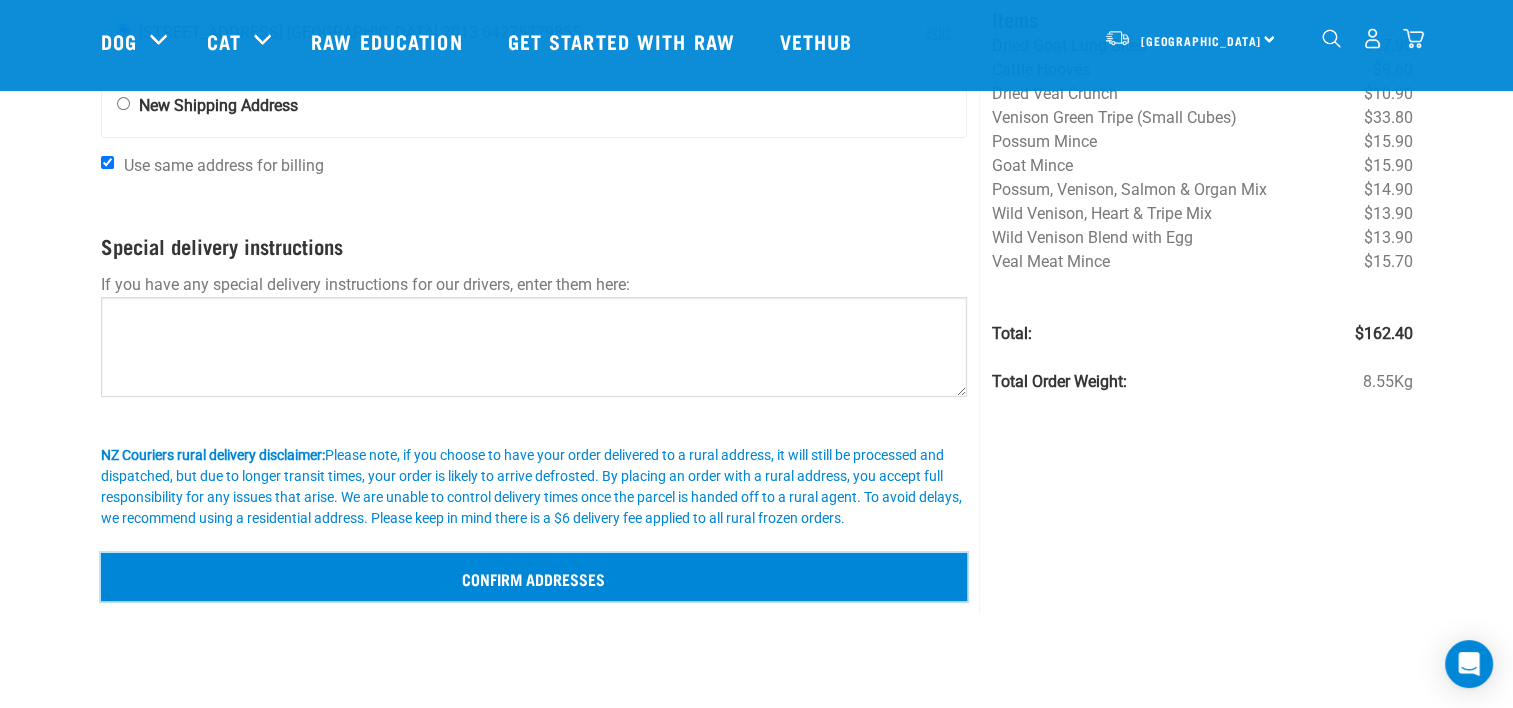 click on "Confirm addresses" at bounding box center (534, 577) 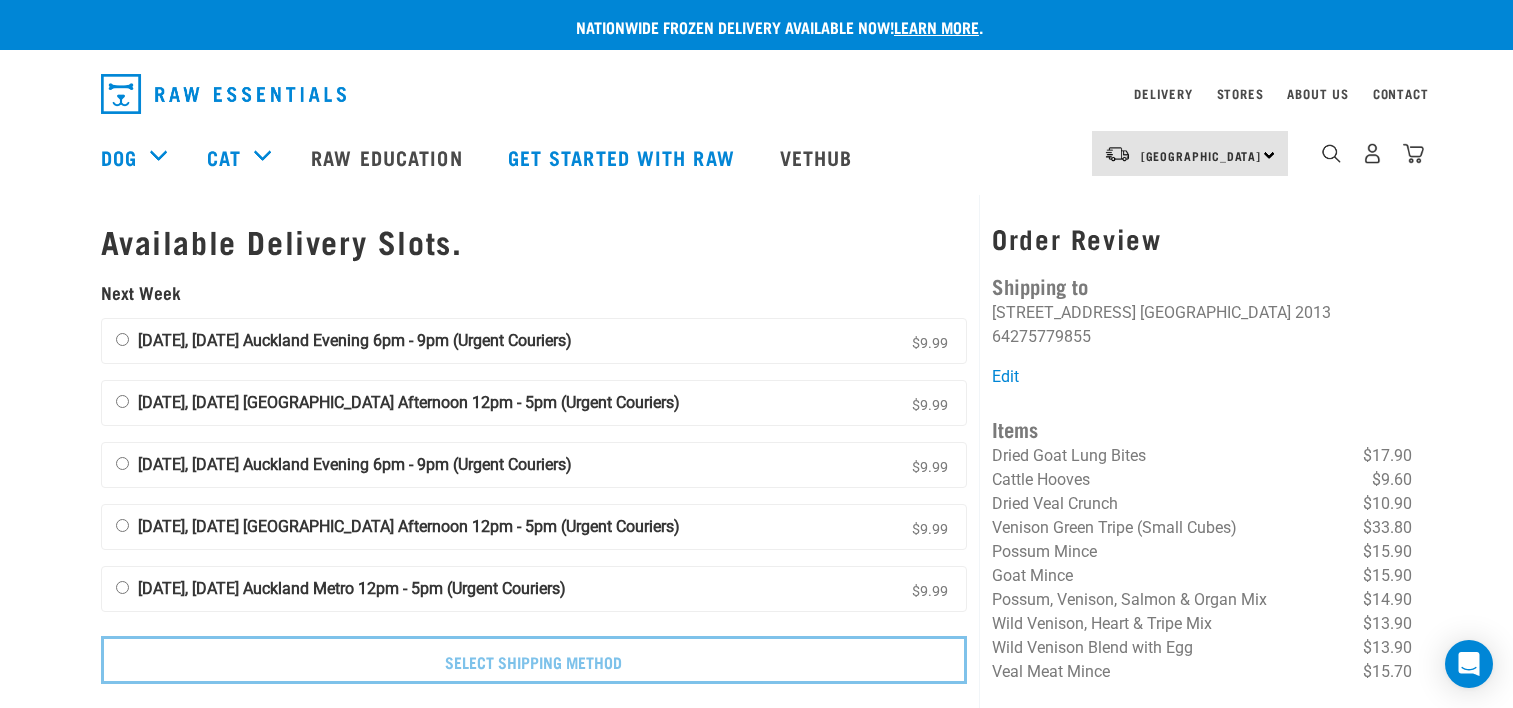scroll, scrollTop: 0, scrollLeft: 0, axis: both 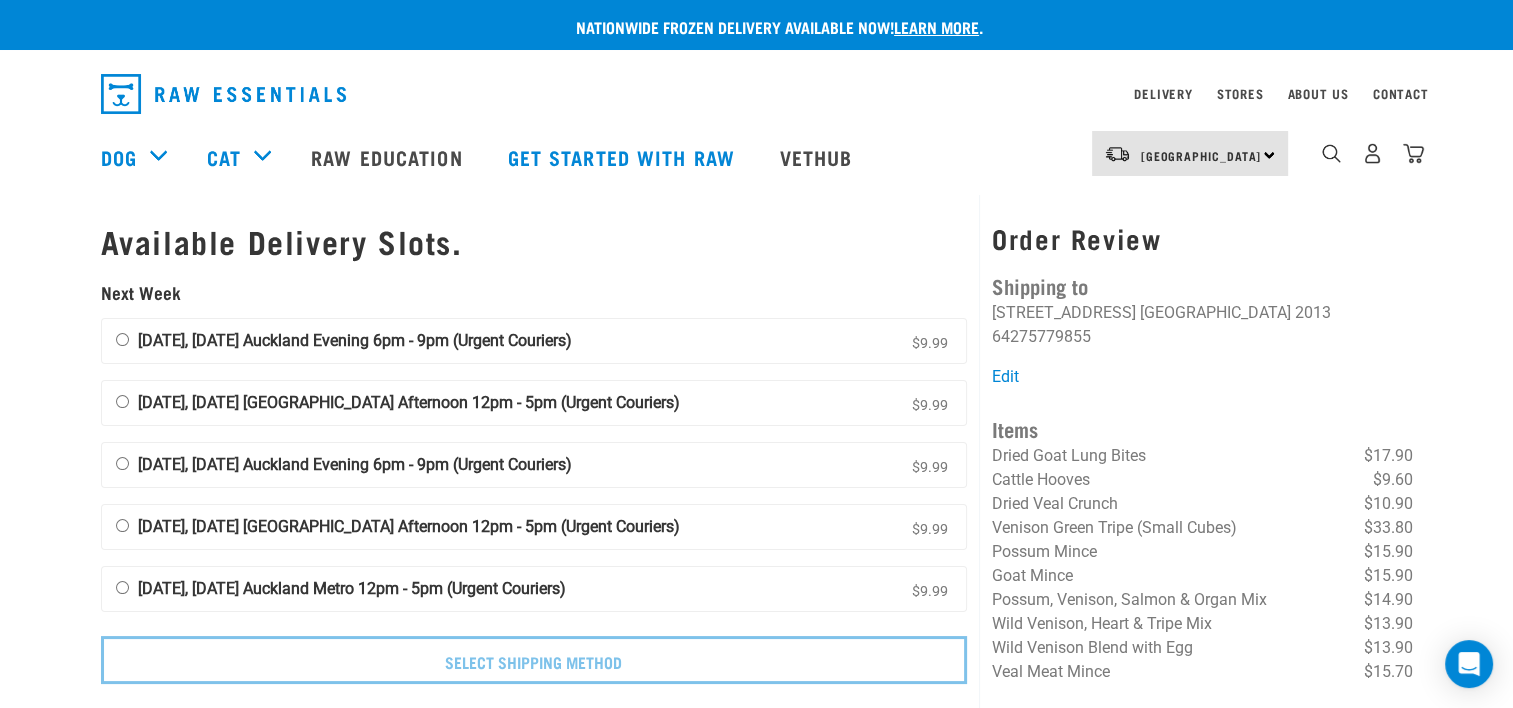 click on "16 July, Wednesday Auckland  Afternoon 12pm - 5pm (Urgent Couriers) $9.99" at bounding box center (122, 401) 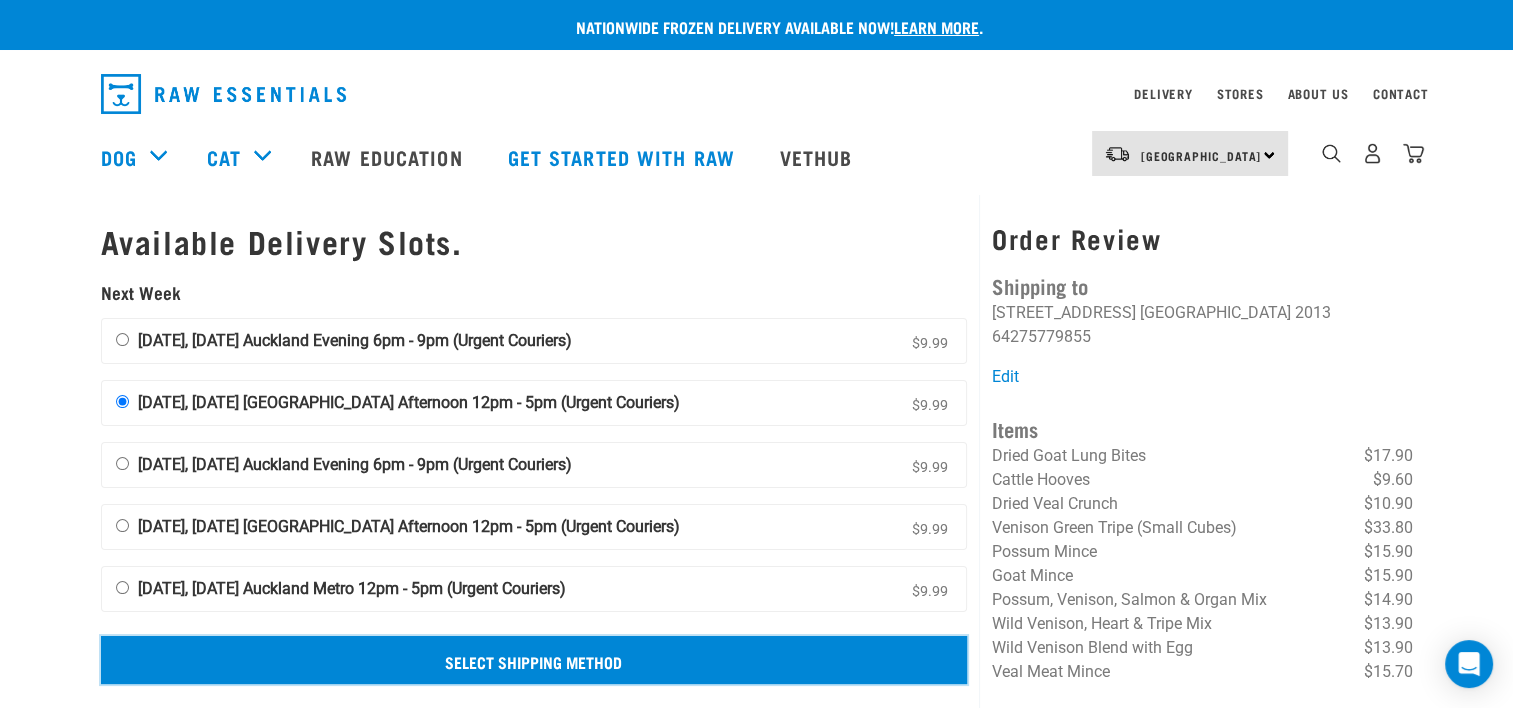 click on "Select Shipping Method" at bounding box center [534, 660] 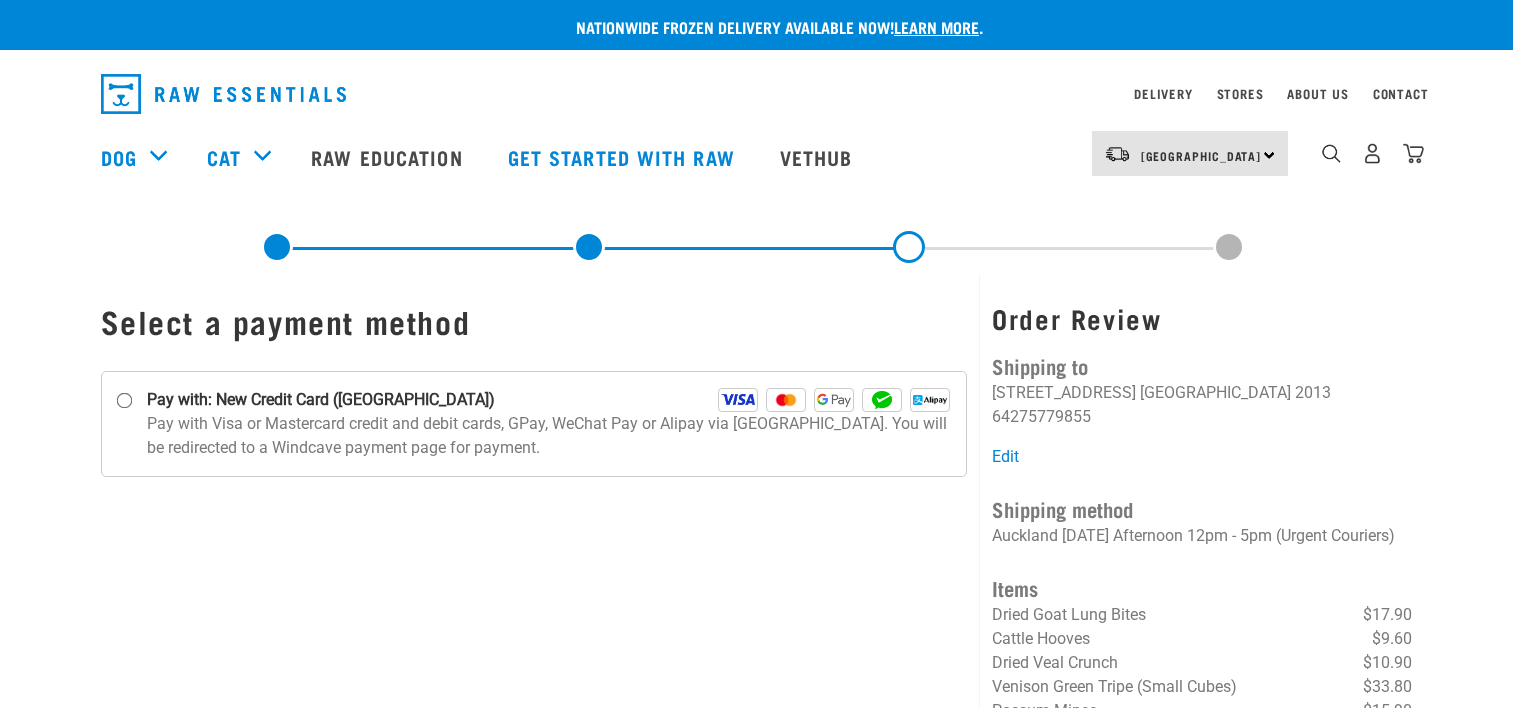 scroll, scrollTop: 0, scrollLeft: 0, axis: both 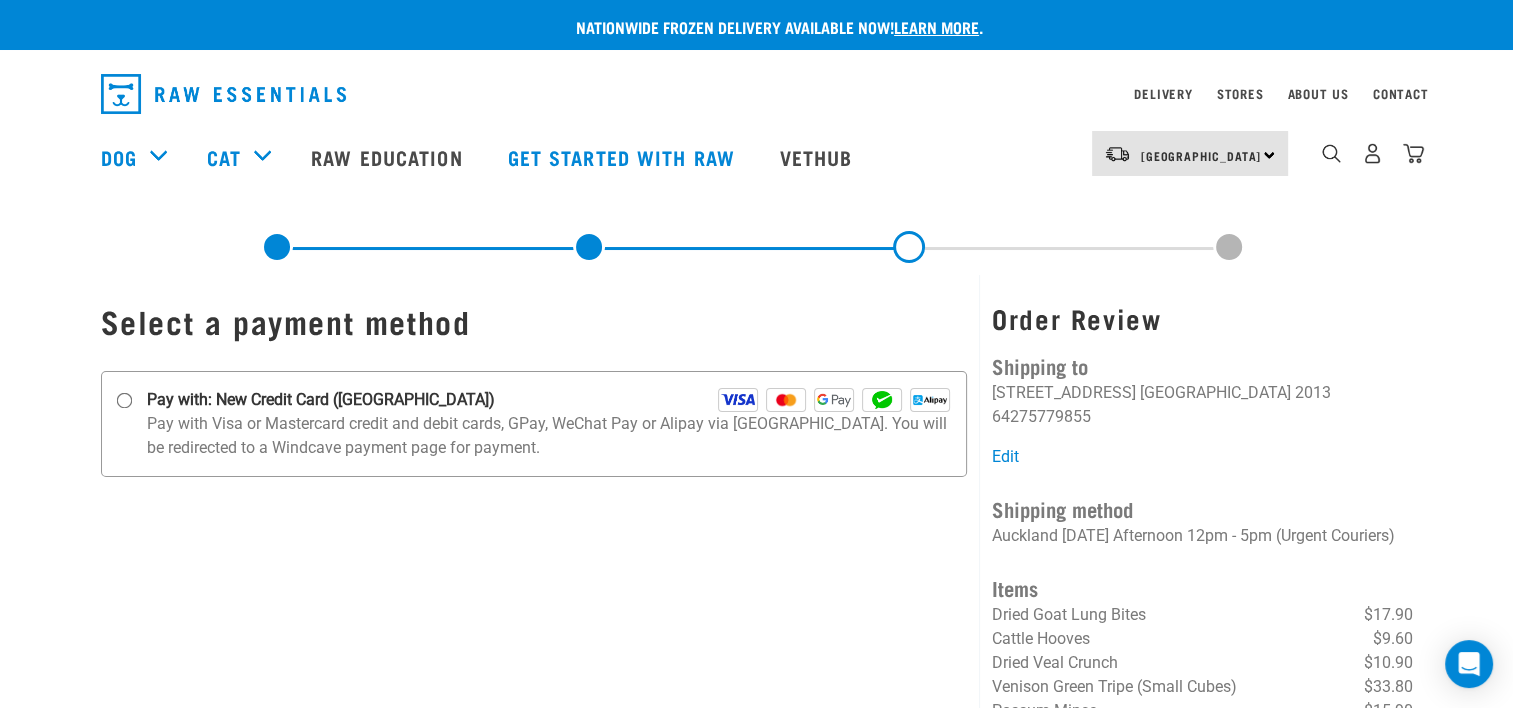 click on "Pay with: New Credit Card (Windcave)" at bounding box center [124, 401] 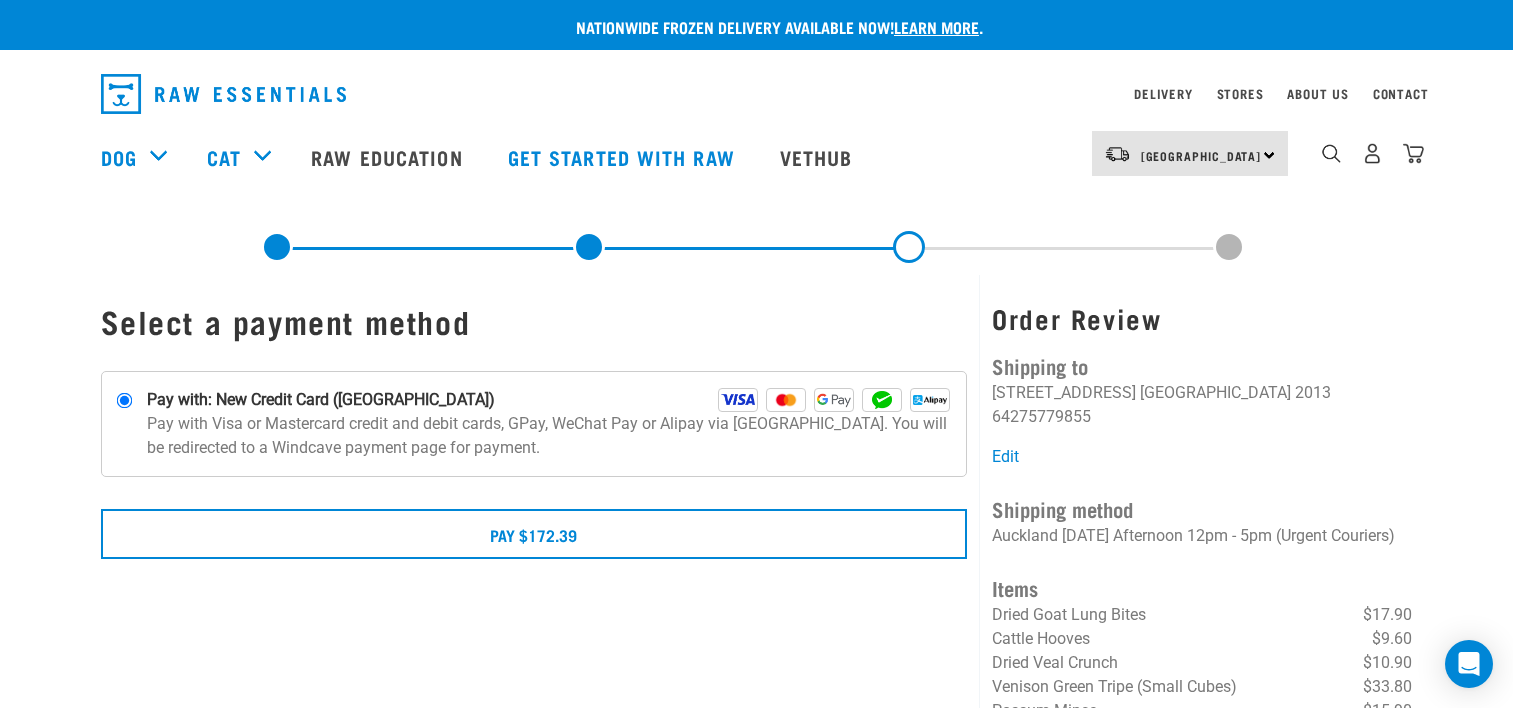 scroll, scrollTop: 0, scrollLeft: 0, axis: both 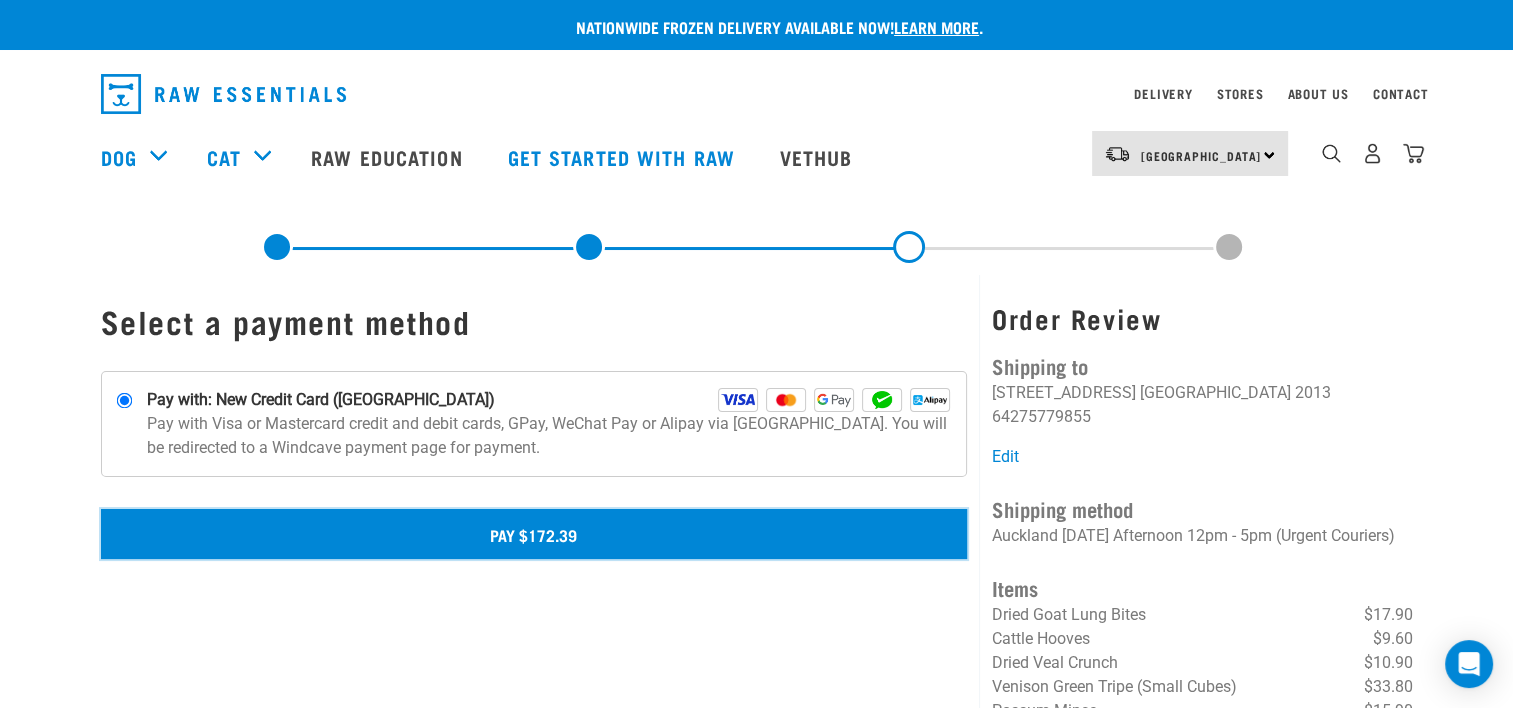 click on "Pay $172.39" at bounding box center [534, 534] 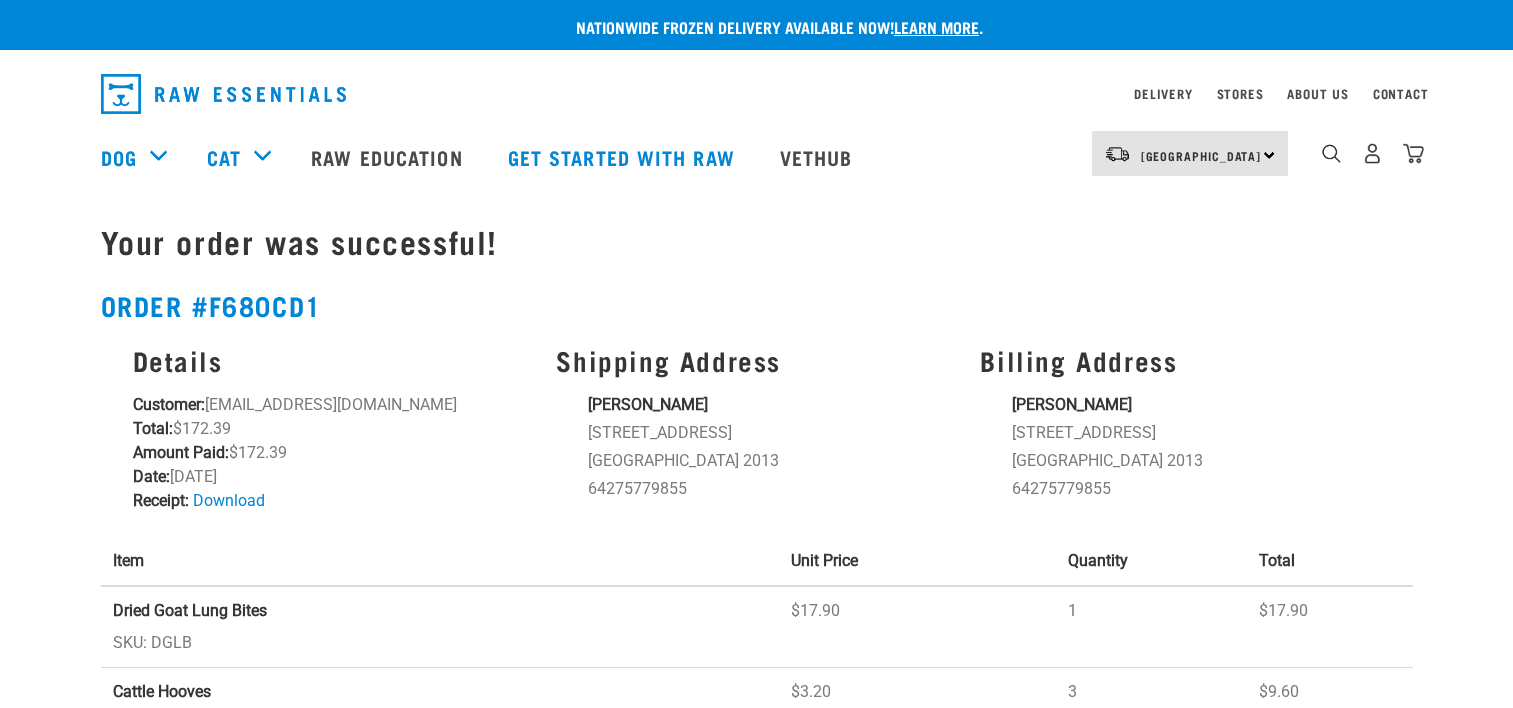 scroll, scrollTop: 0, scrollLeft: 0, axis: both 